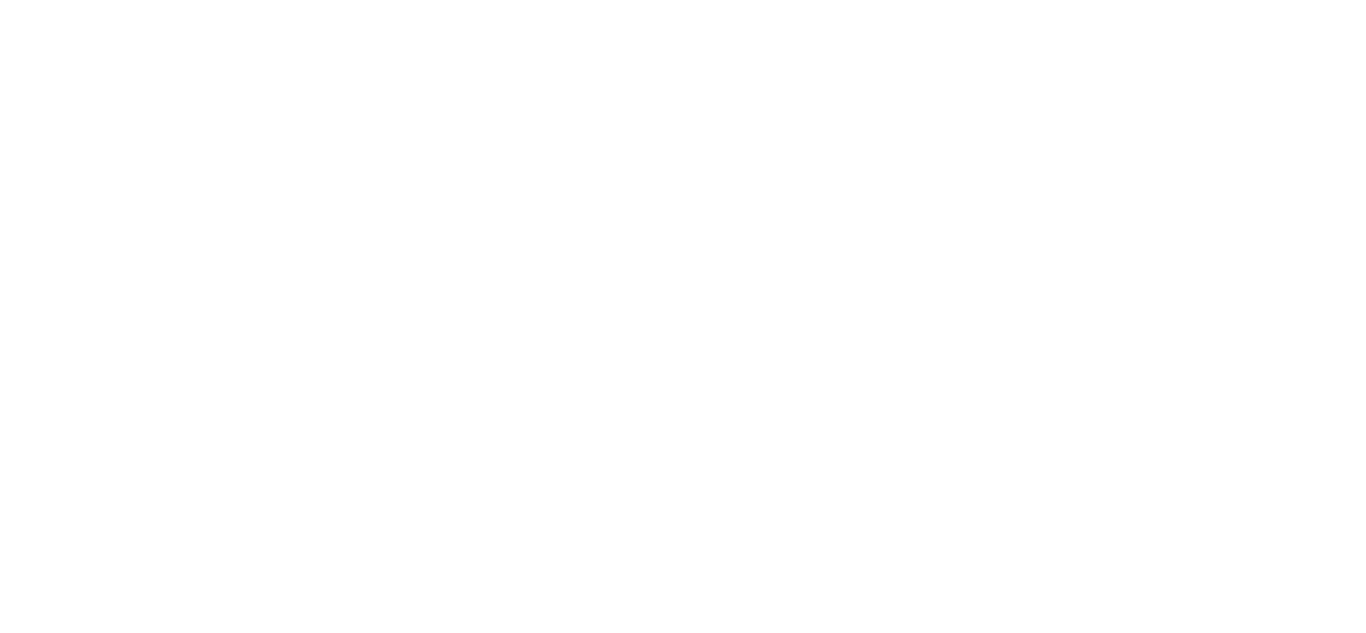 scroll, scrollTop: 0, scrollLeft: 0, axis: both 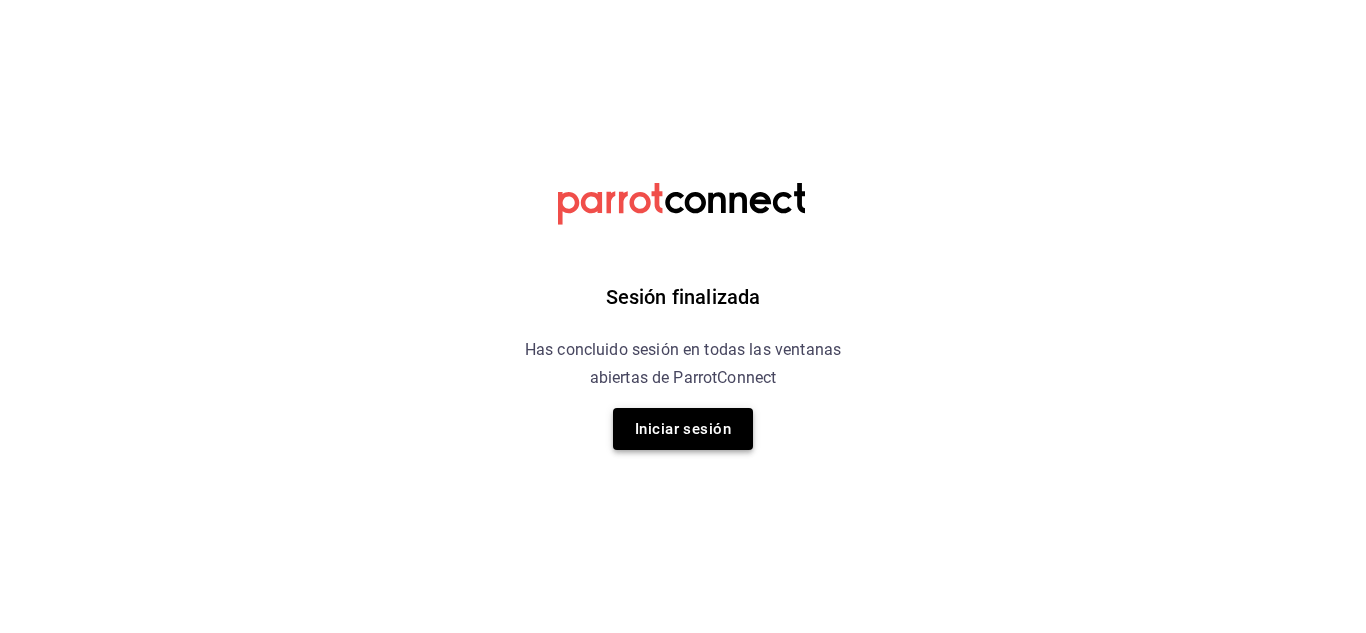 click on "Iniciar sesión" at bounding box center [683, 429] 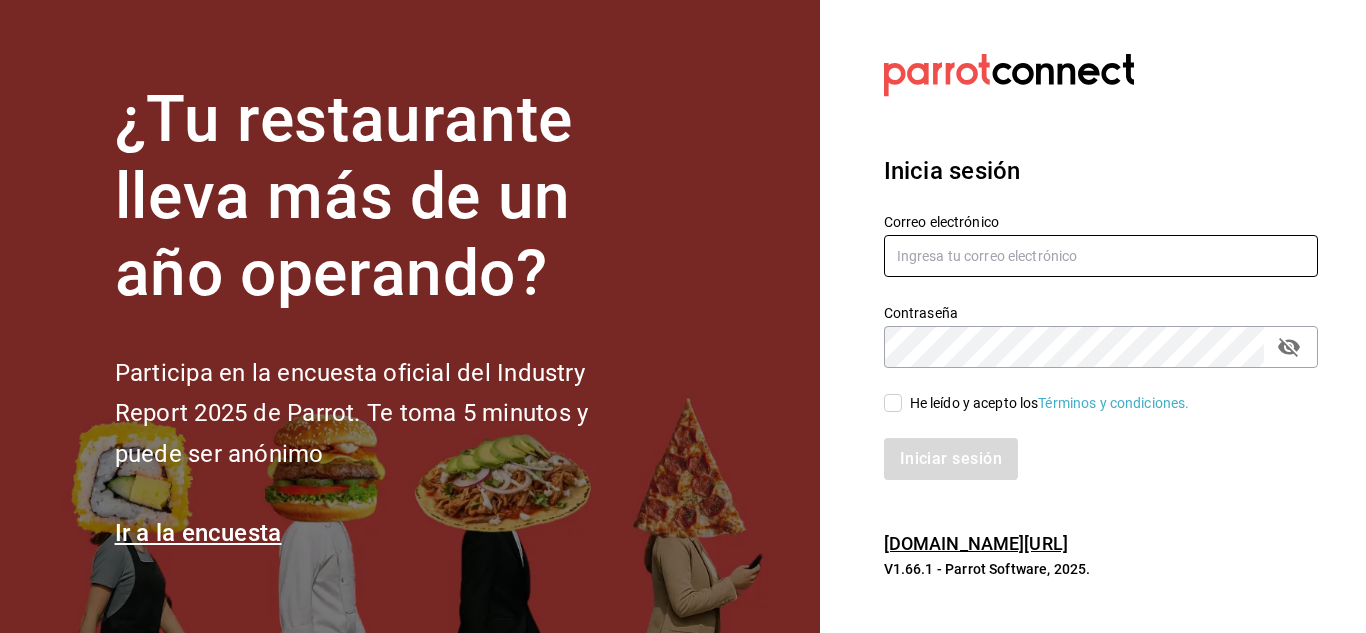 type on "[EMAIL_ADDRESS][DOMAIN_NAME]" 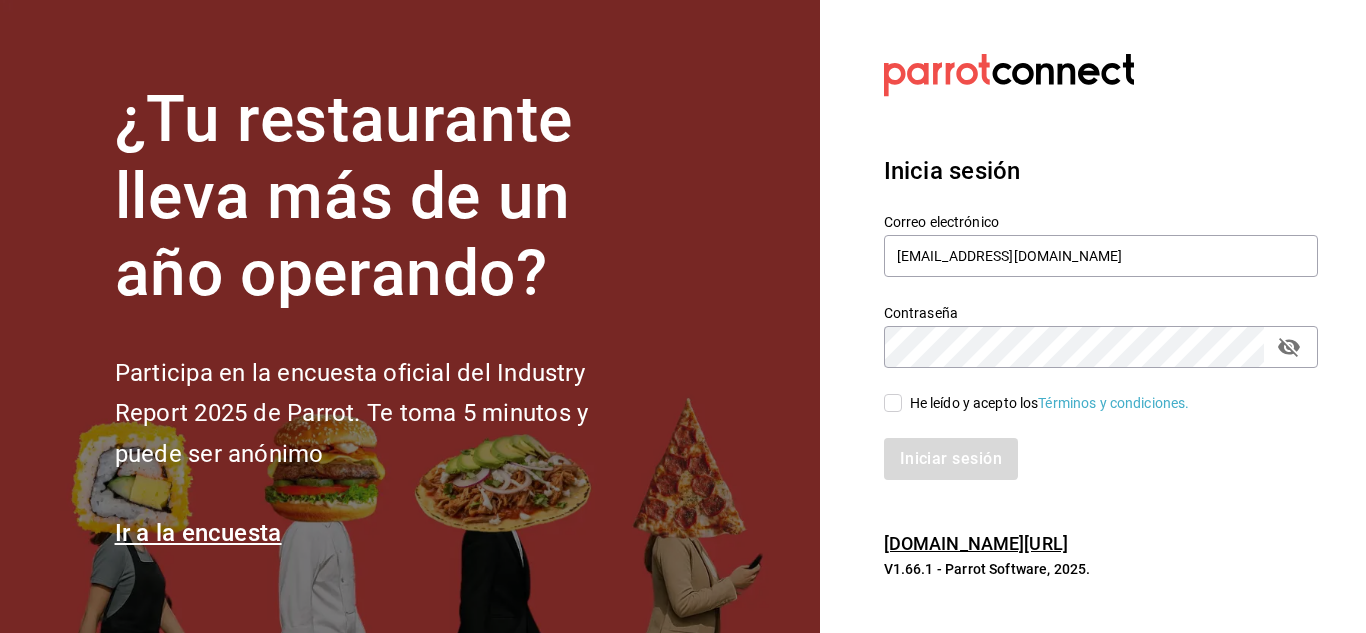 click on "He leído y acepto los  Términos y condiciones." at bounding box center (1046, 403) 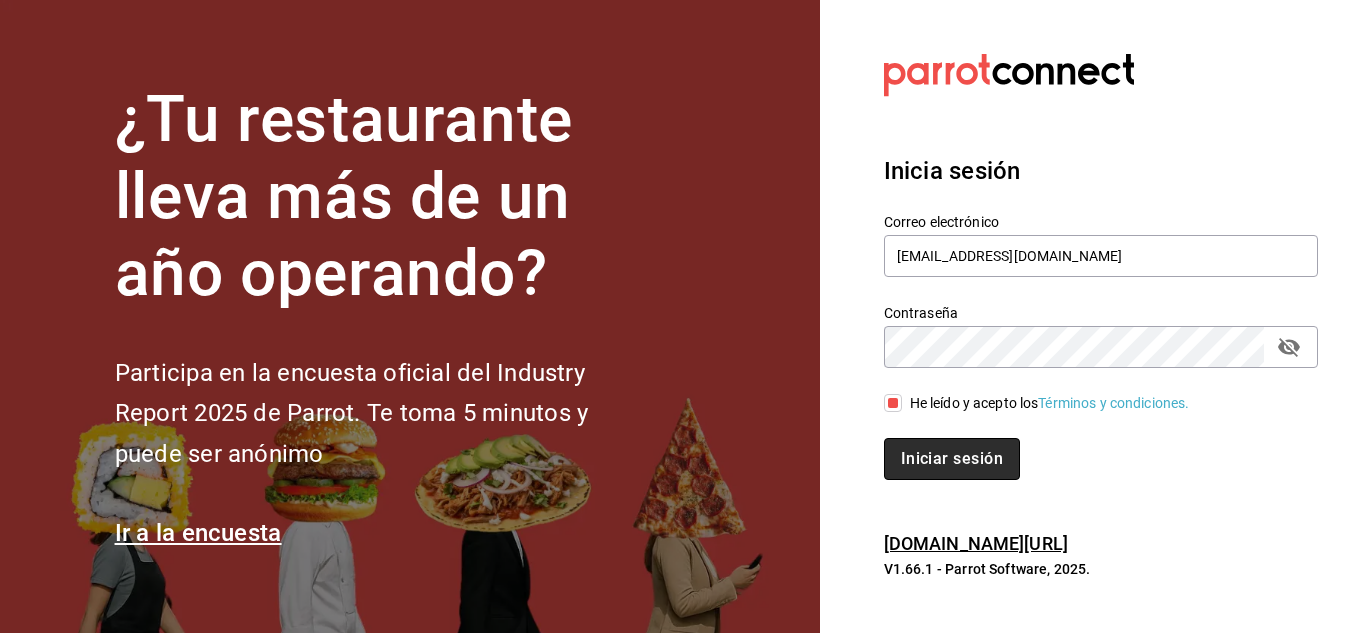 click on "Iniciar sesión" at bounding box center (952, 459) 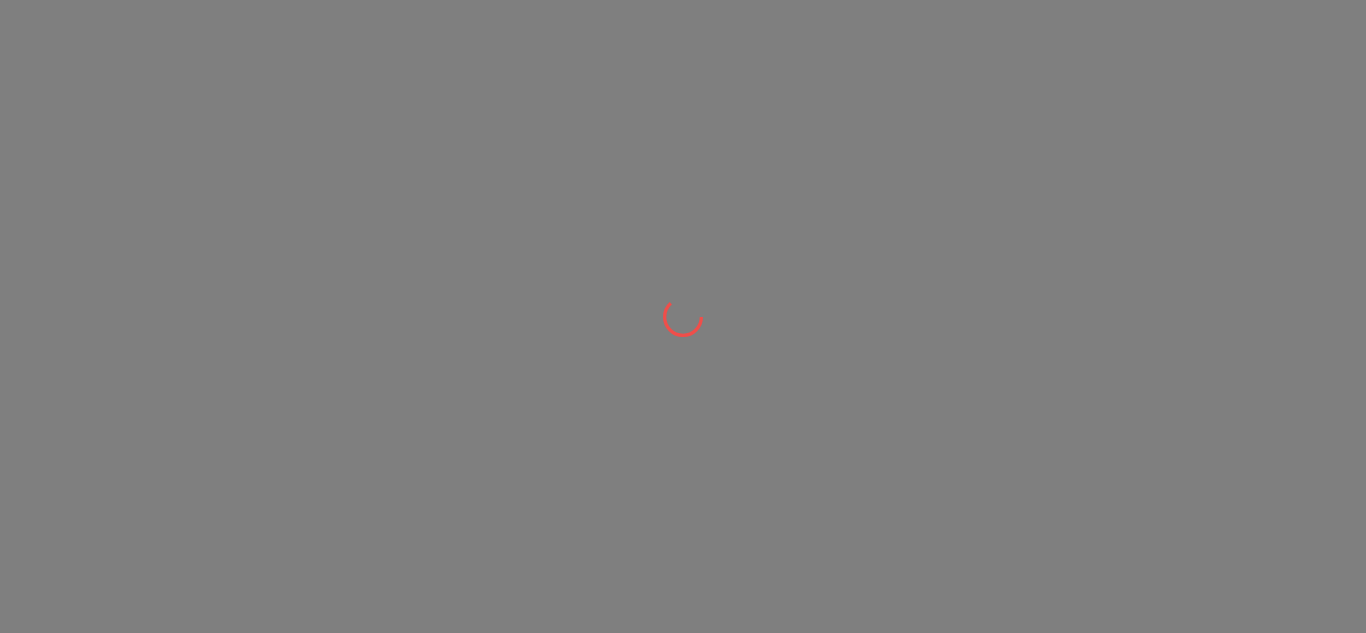 scroll, scrollTop: 0, scrollLeft: 0, axis: both 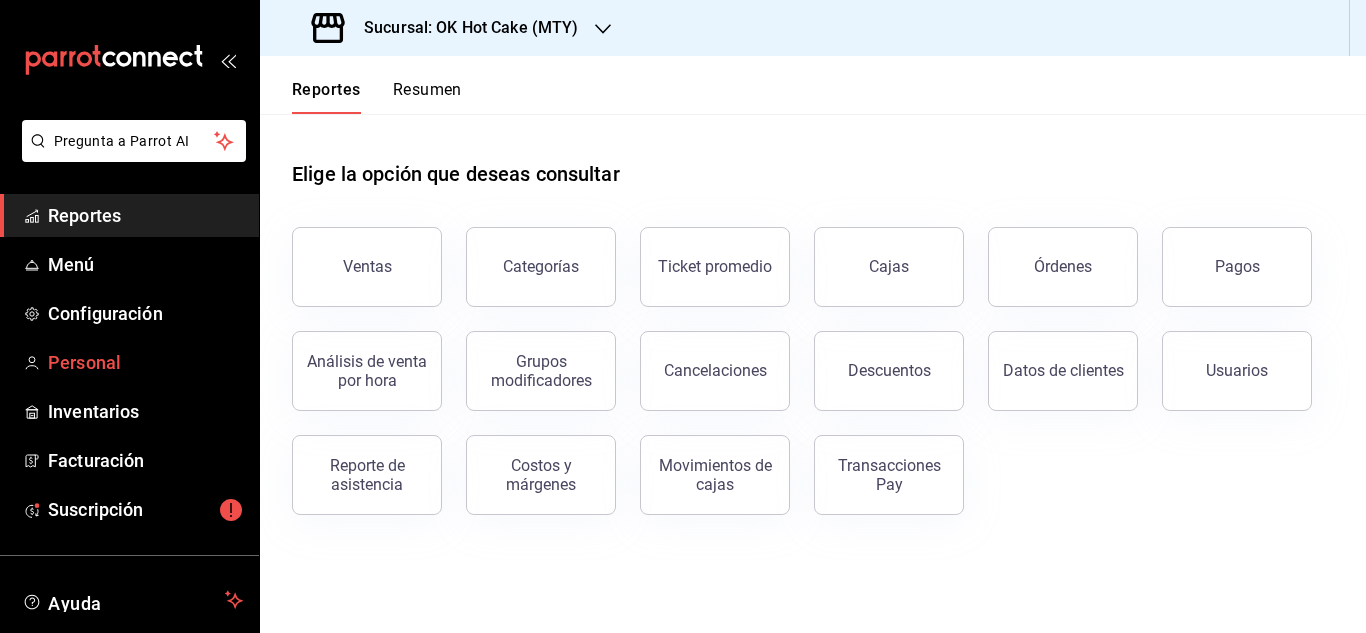 click on "Personal" at bounding box center [145, 362] 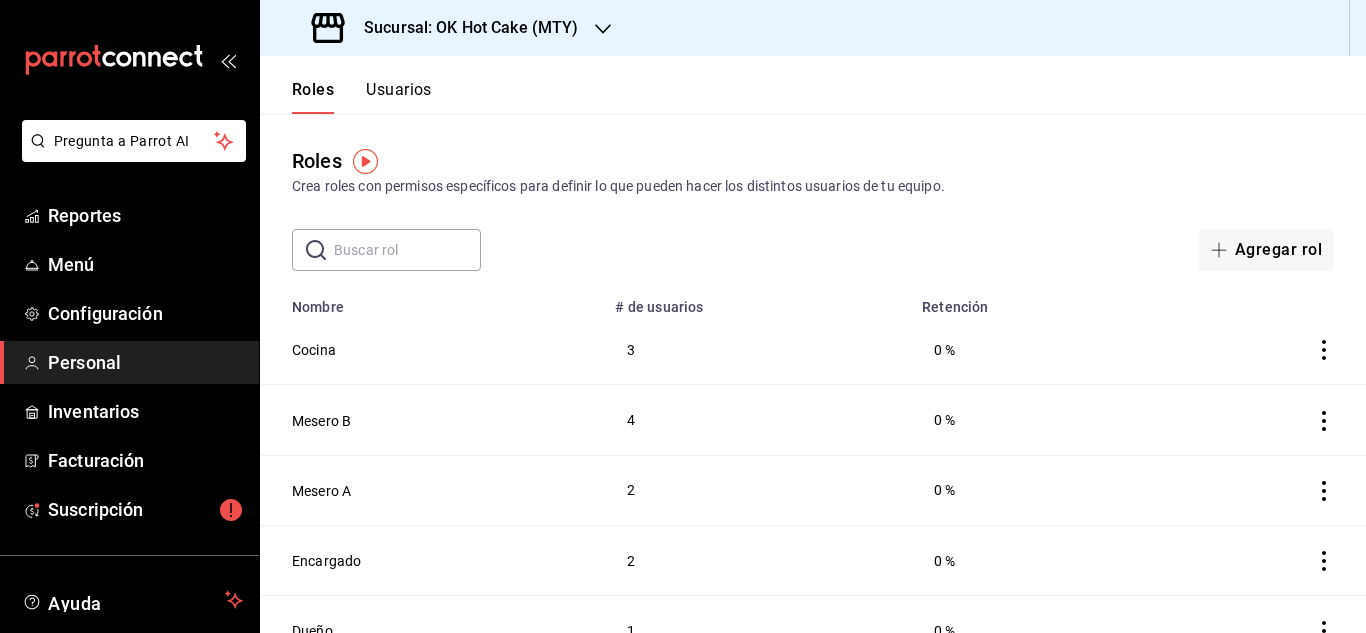 click on "Roles Usuarios" at bounding box center [813, 85] 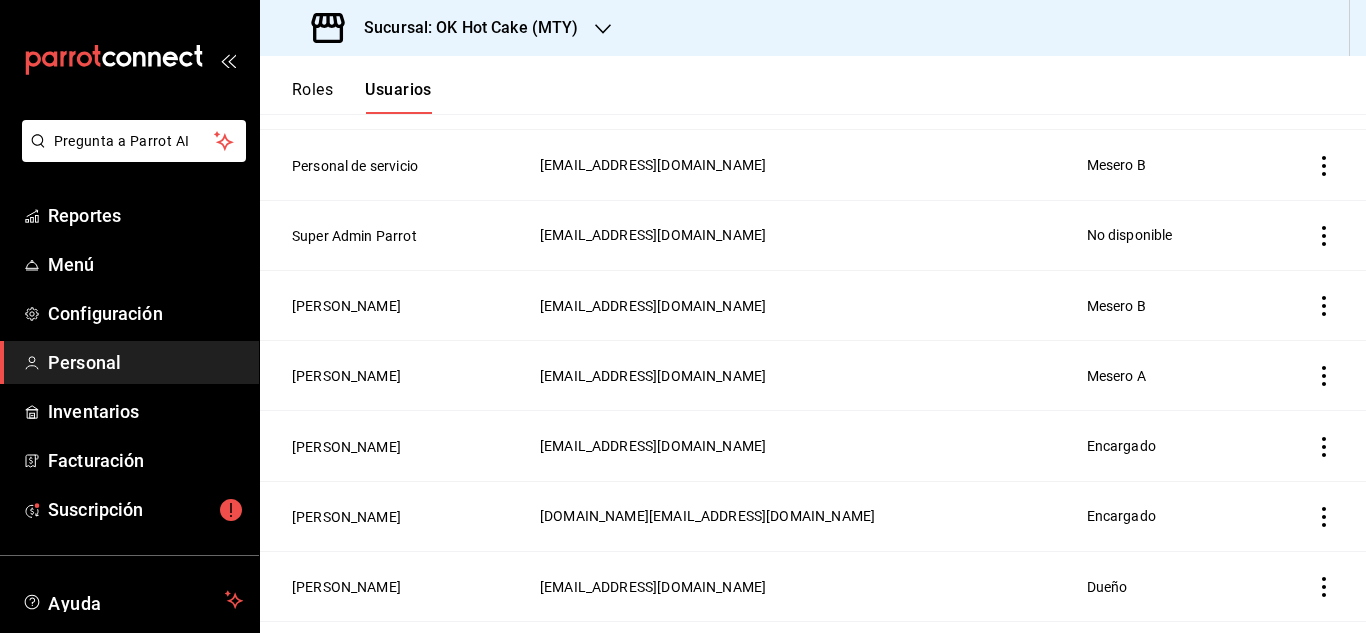 scroll, scrollTop: 1017, scrollLeft: 0, axis: vertical 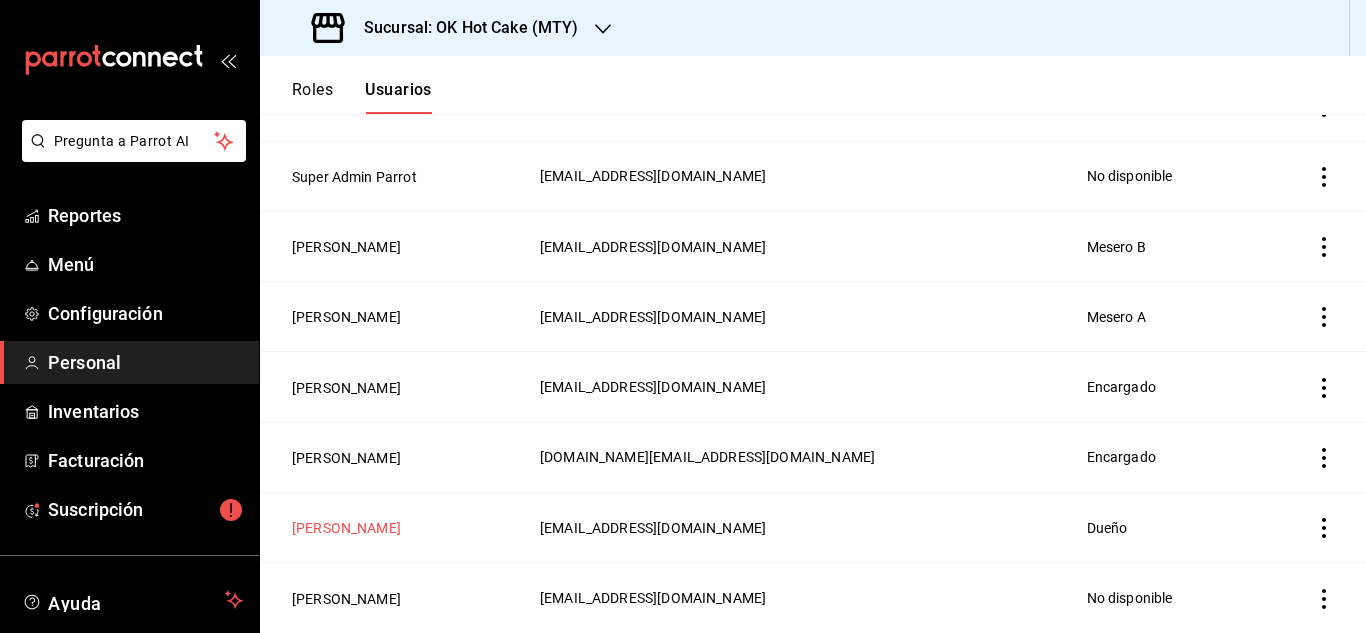 click on "Juan Pablo Delgado Valles" at bounding box center (346, 528) 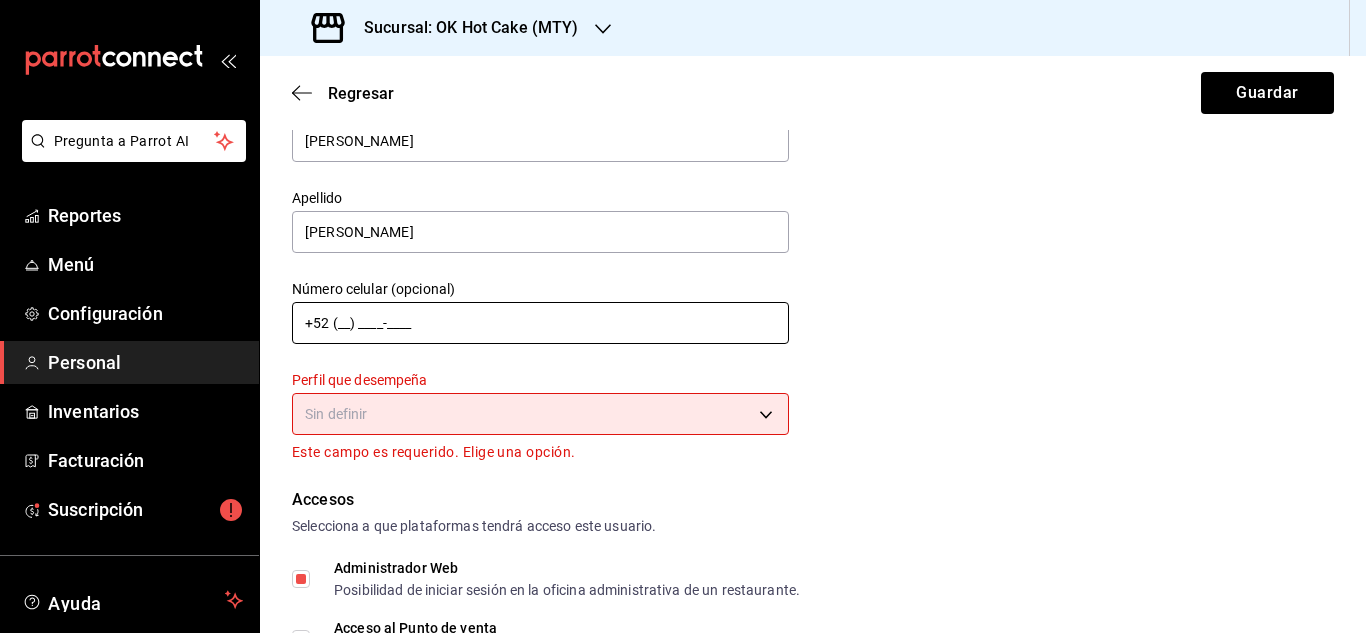 scroll, scrollTop: 116, scrollLeft: 0, axis: vertical 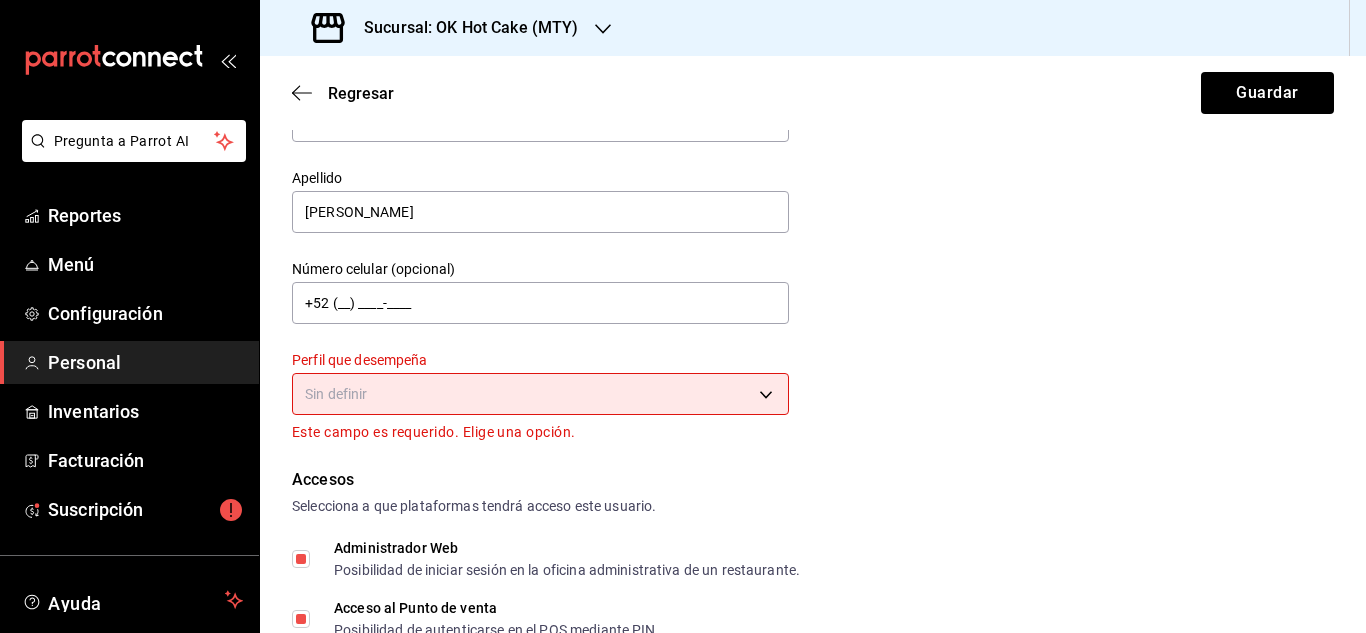 click on "Pregunta a Parrot AI Reportes   Menú   Configuración   Personal   Inventarios   Facturación   Suscripción   Ayuda Recomienda Parrot   Juan Pablo Delgado   Sugerir nueva función   Sucursal: OK Hot Cake (MTY) Regresar Guardar Datos personales Nombre Juan Pablo Apellido Delgado Valles Número celular (opcional) +52 (__) ____-____ Perfil que desempeña Sin definir Este campo es requerido. Elige una opción. Accesos Selecciona a que plataformas tendrá acceso este usuario. Administrador Web Posibilidad de iniciar sesión en la oficina administrativa de un restaurante.  Acceso al Punto de venta Posibilidad de autenticarse en el POS mediante PIN.  Iniciar sesión en terminal (correo electrónico o QR) Los usuarios podrán iniciar sesión y aceptar términos y condiciones en la terminal. Acceso uso de terminal Los usuarios podrán acceder y utilizar la terminal para visualizar y procesar pagos de sus órdenes. Correo electrónico Se volverá obligatorio al tener ciertos accesos activados. juanpdv@gmail.com PIN" at bounding box center (683, 316) 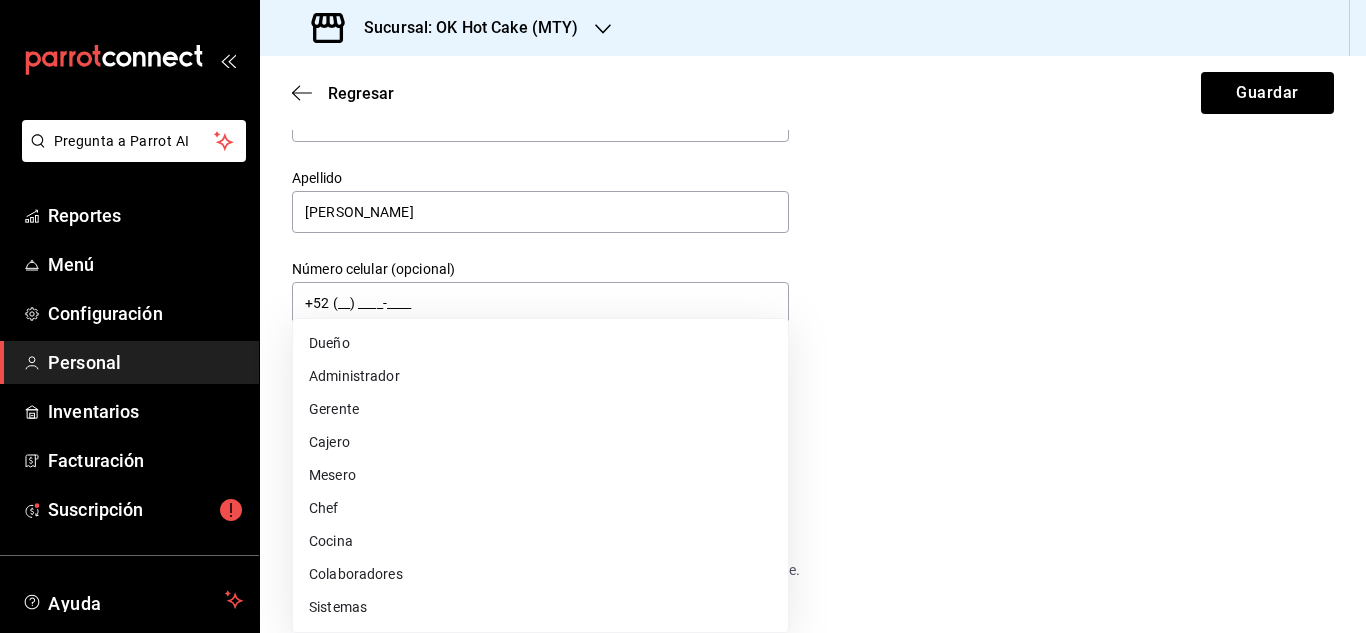 click on "Dueño" at bounding box center [540, 343] 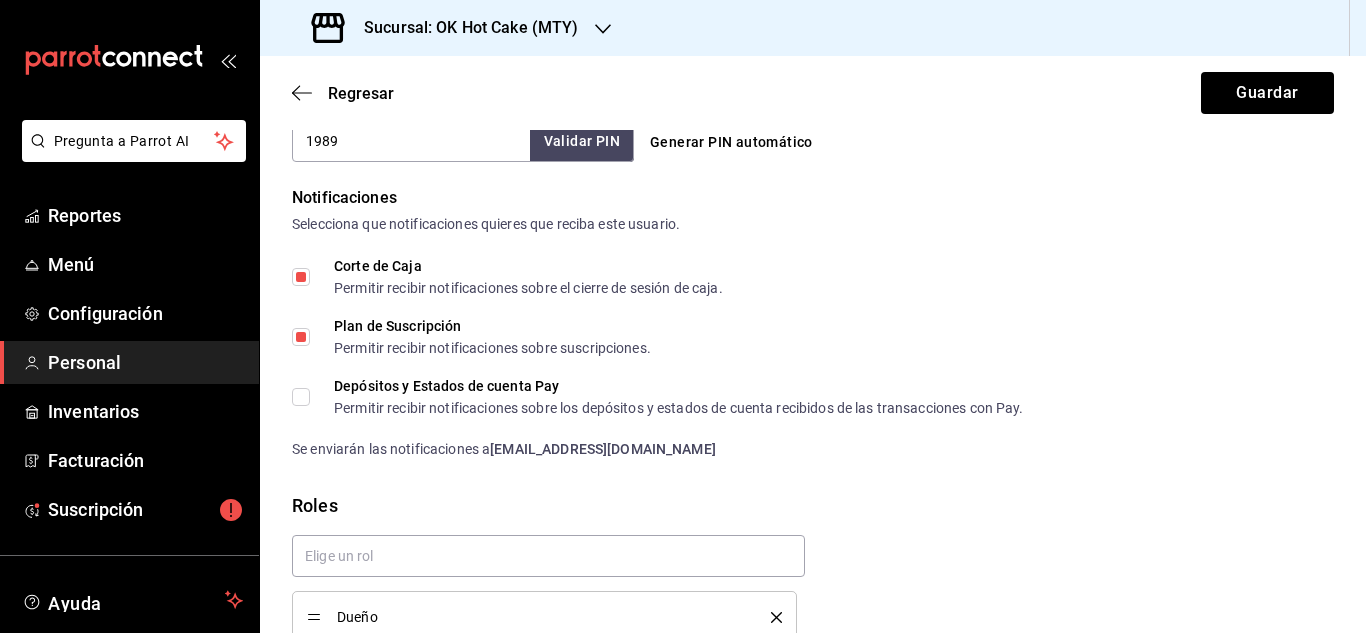 scroll, scrollTop: 981, scrollLeft: 0, axis: vertical 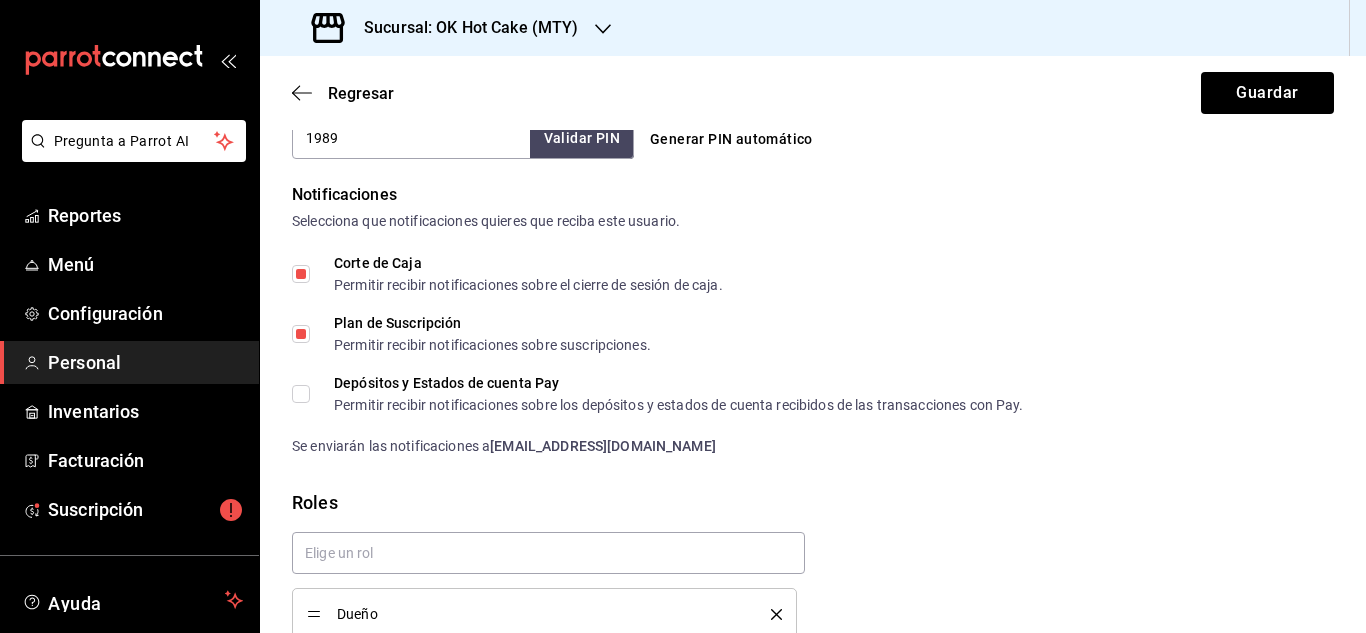click on "Depósitos y Estados de cuenta Pay Permitir recibir notificaciones sobre los depósitos y estados de cuenta recibidos de las transacciones con Pay." at bounding box center (301, 394) 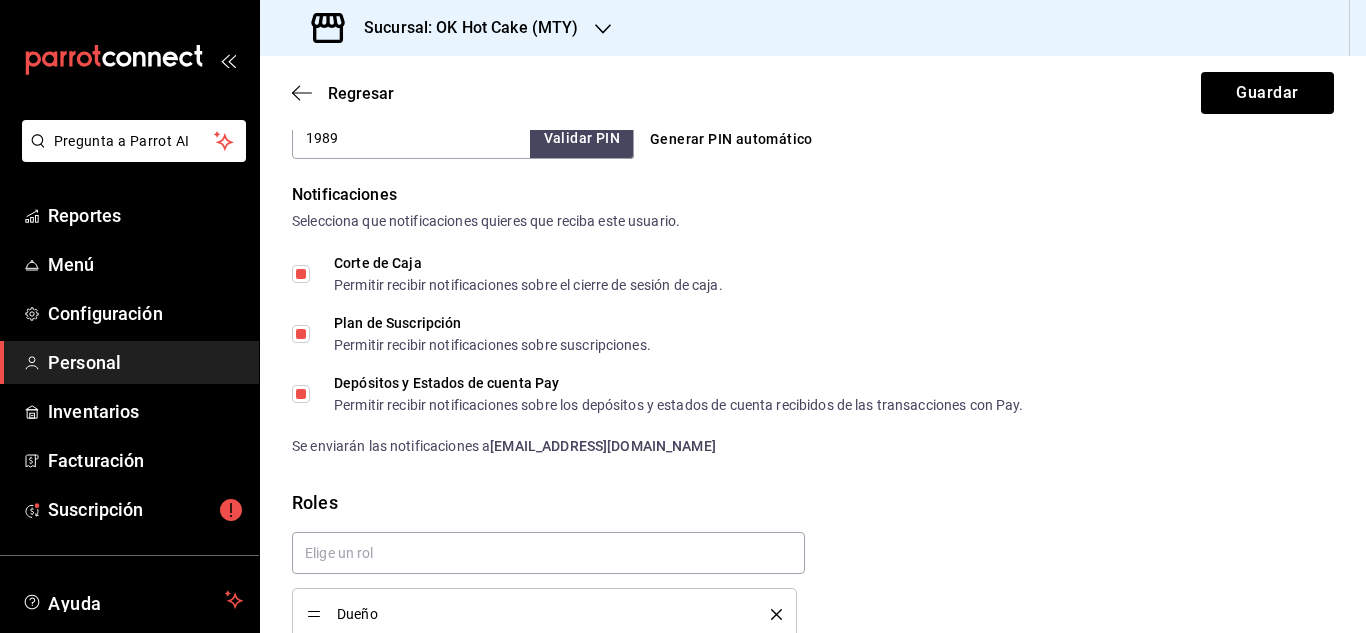 scroll, scrollTop: 1076, scrollLeft: 0, axis: vertical 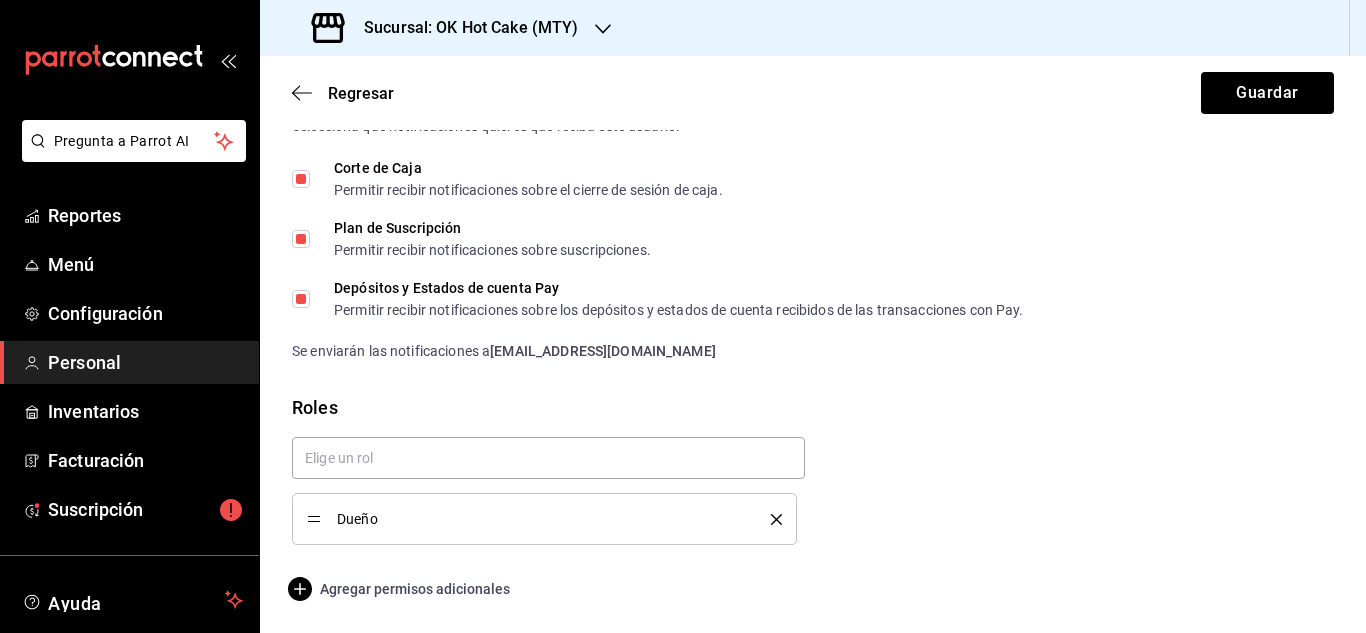click 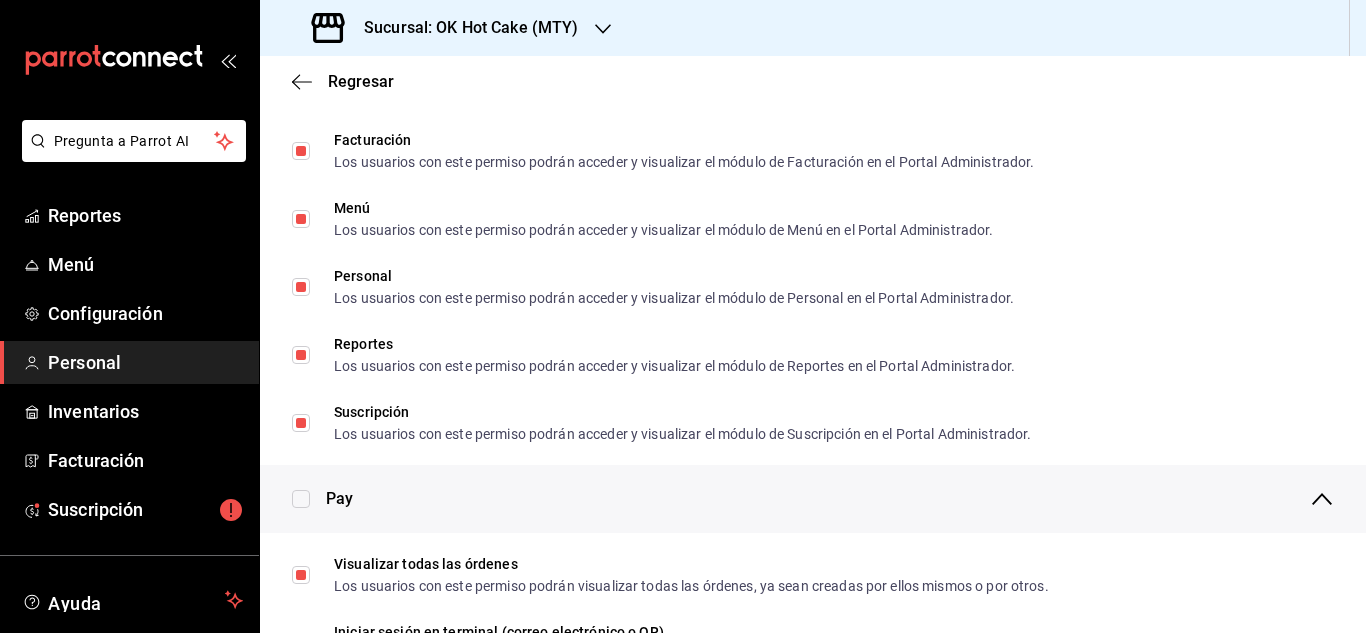 scroll, scrollTop: 1170, scrollLeft: 0, axis: vertical 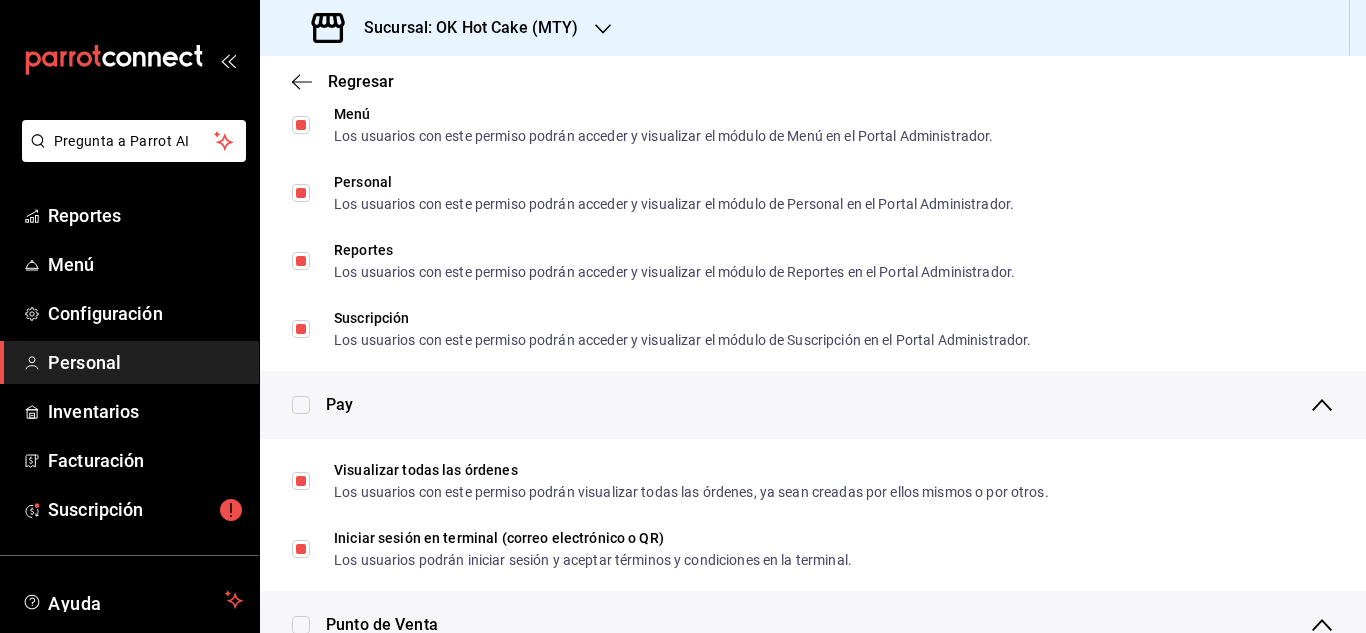 click at bounding box center [301, 405] 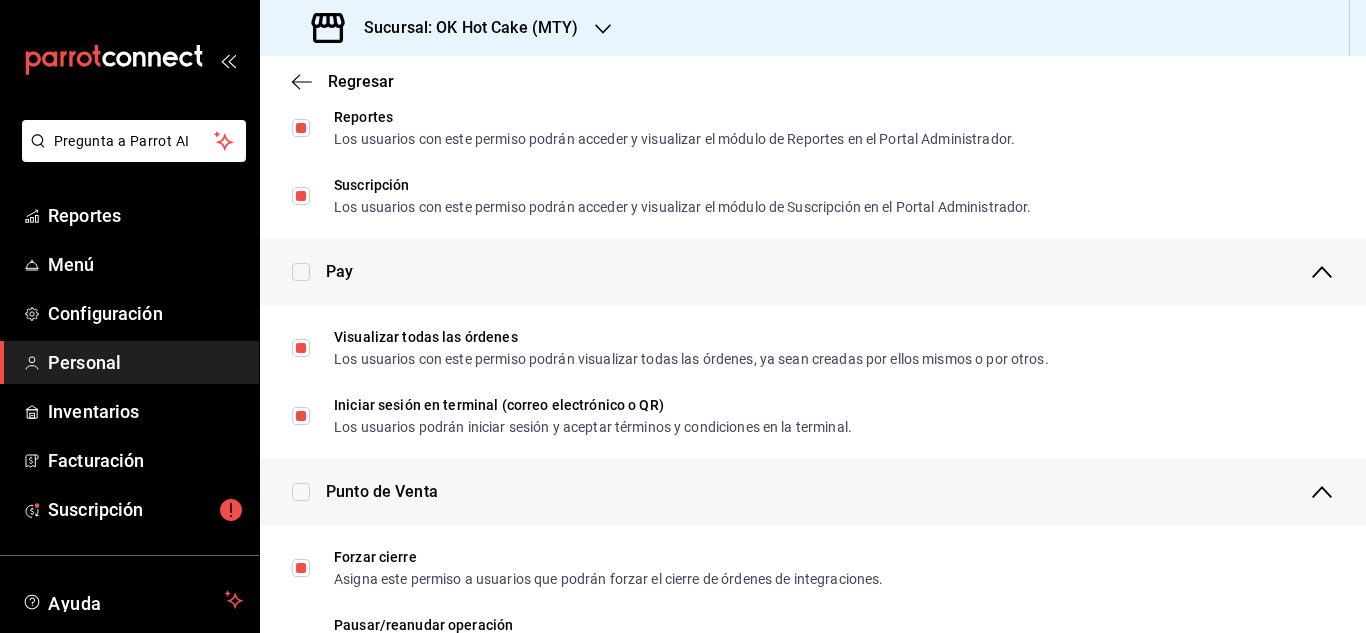 scroll, scrollTop: 1293, scrollLeft: 0, axis: vertical 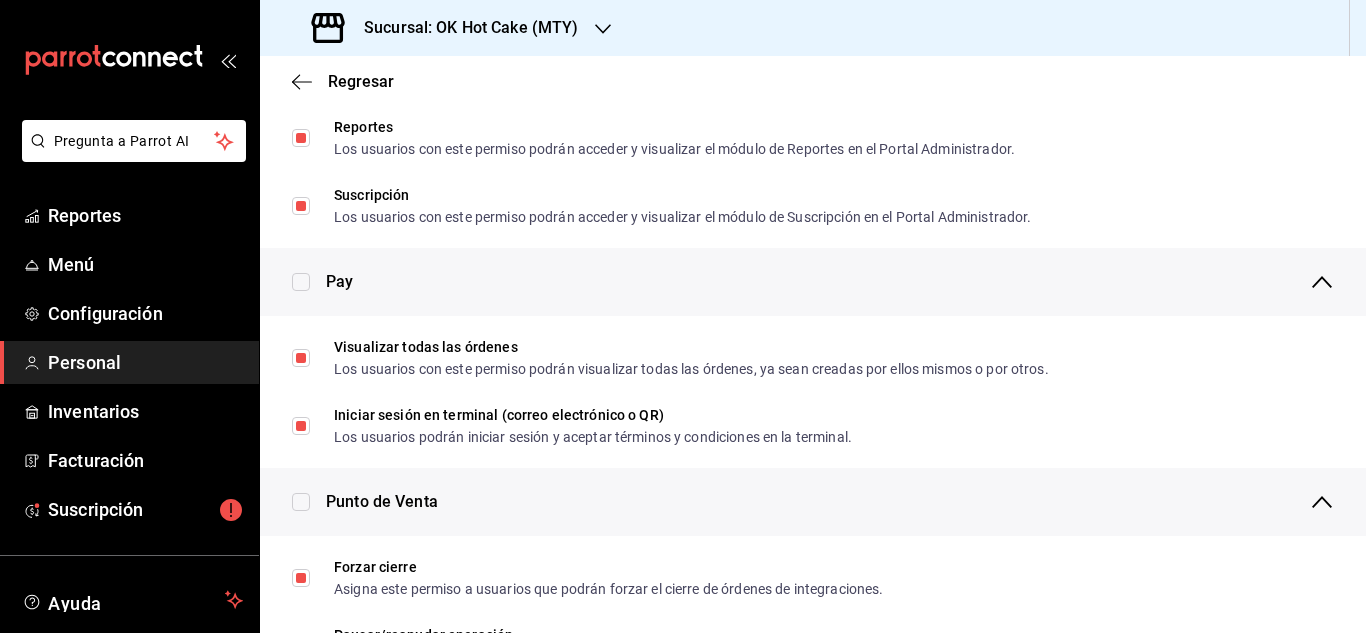click at bounding box center [301, 282] 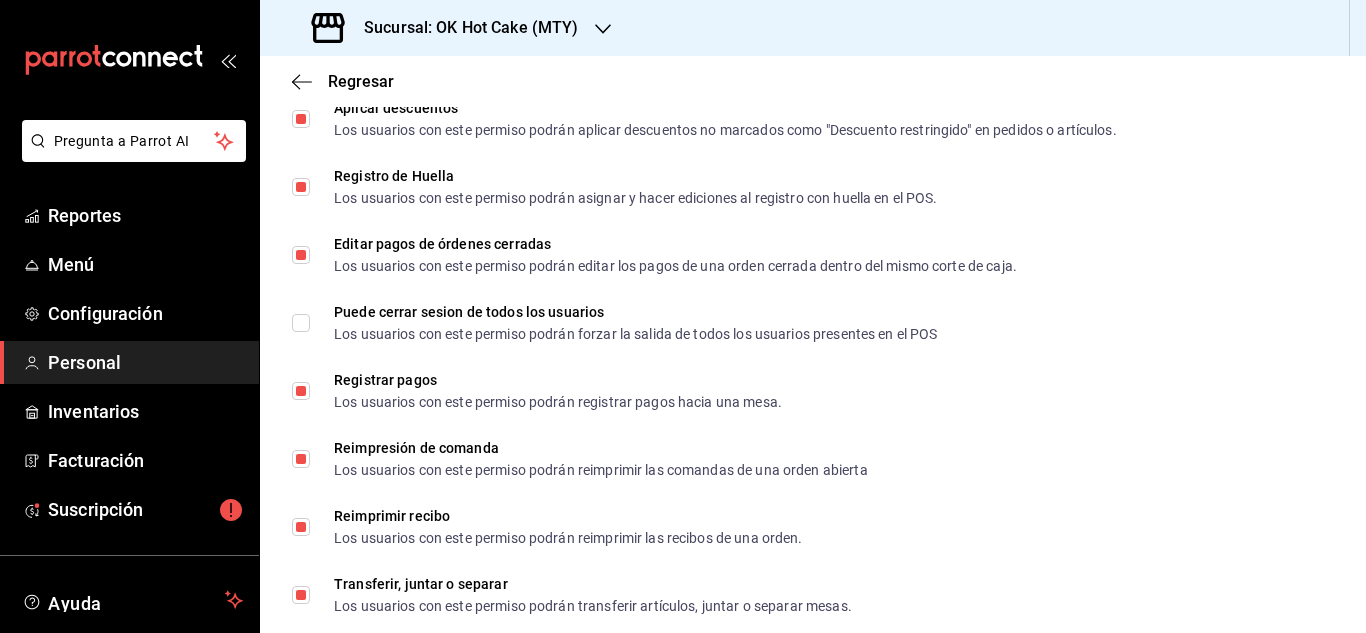 scroll, scrollTop: 2712, scrollLeft: 0, axis: vertical 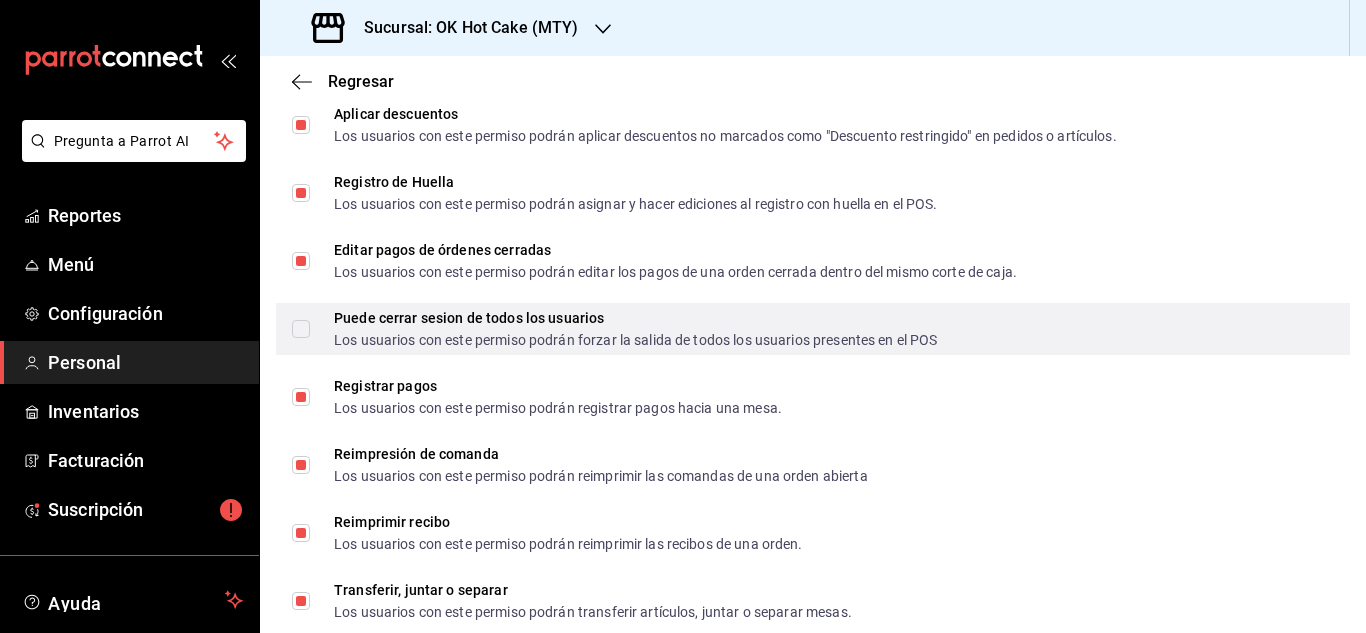 click on "Puede cerrar sesion de todos los usuarios Los usuarios con este permiso podrán forzar la salida de todos los usuarios presentes en el POS" at bounding box center (301, 329) 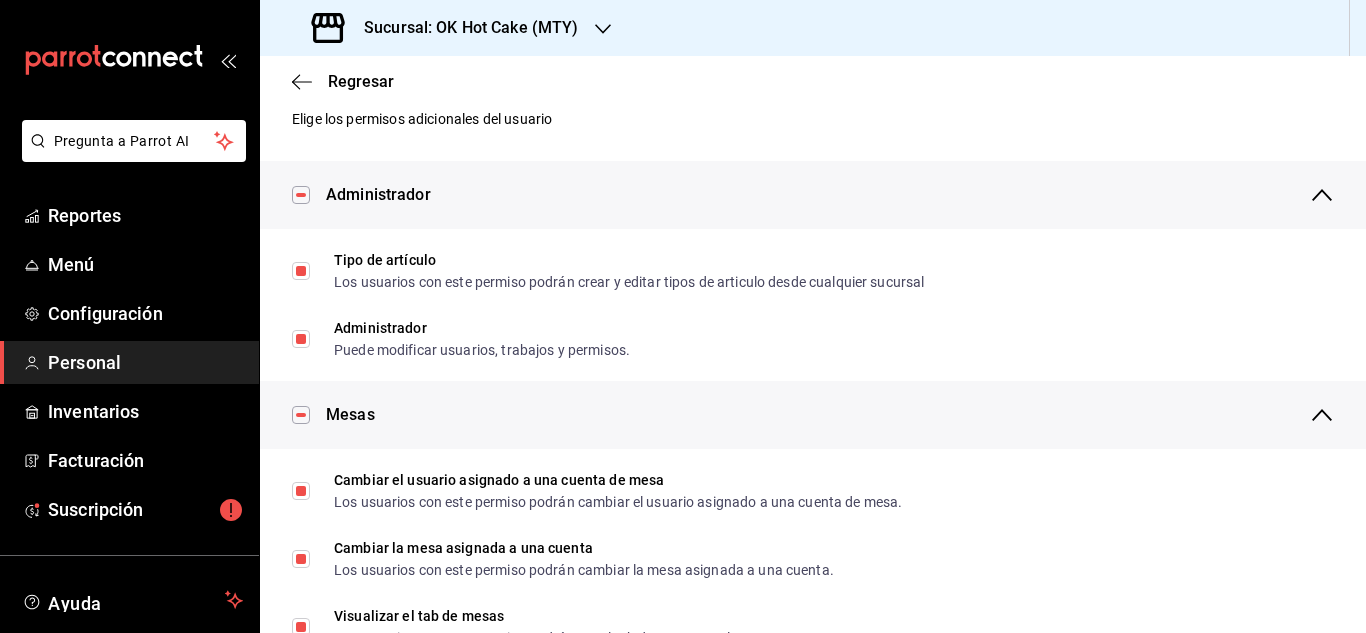 scroll, scrollTop: 0, scrollLeft: 0, axis: both 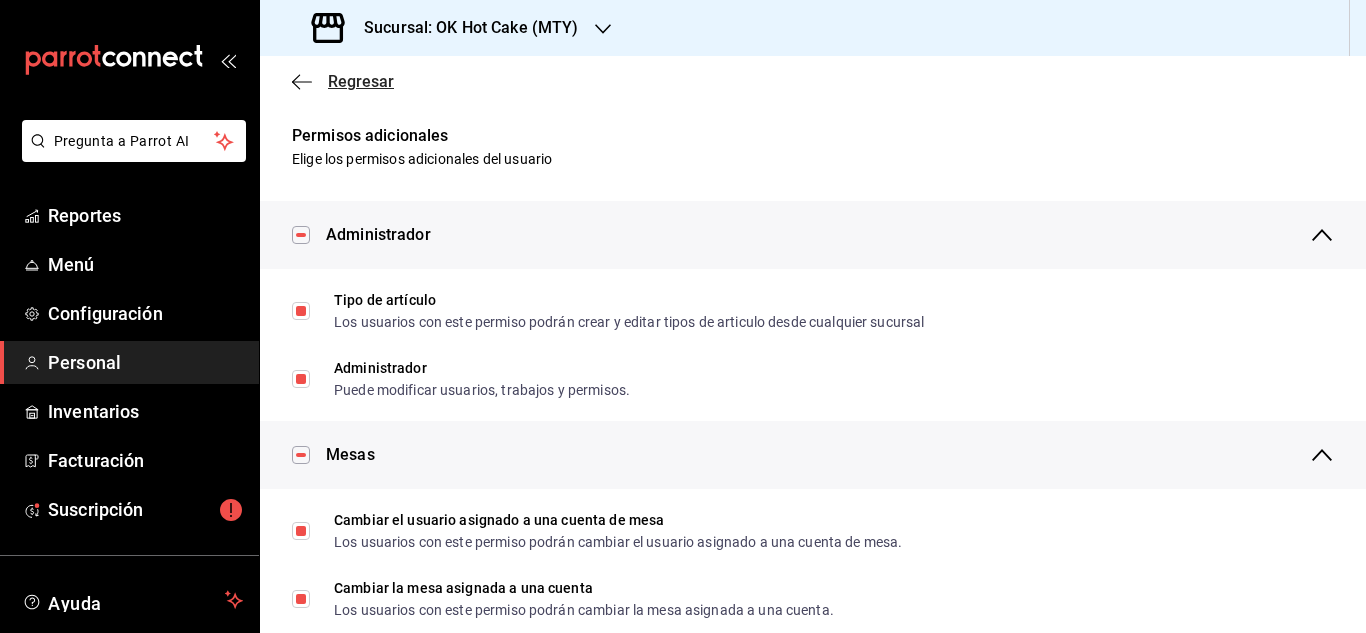 click 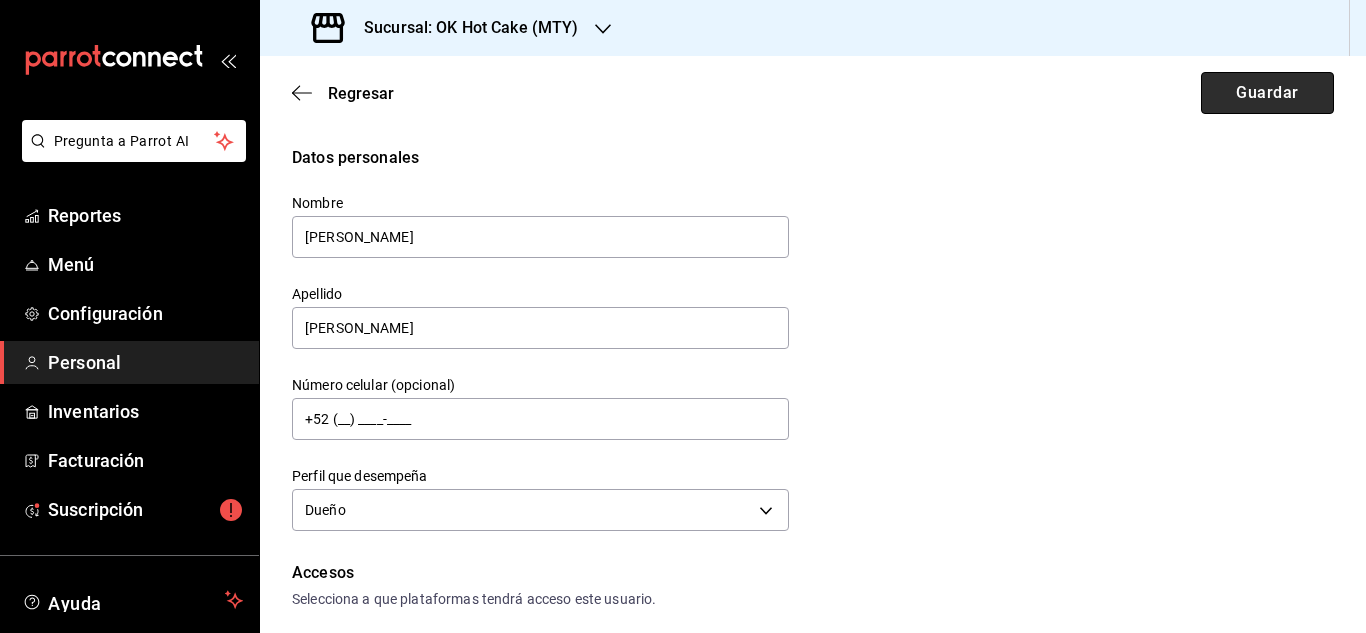 click on "Guardar" at bounding box center [1267, 93] 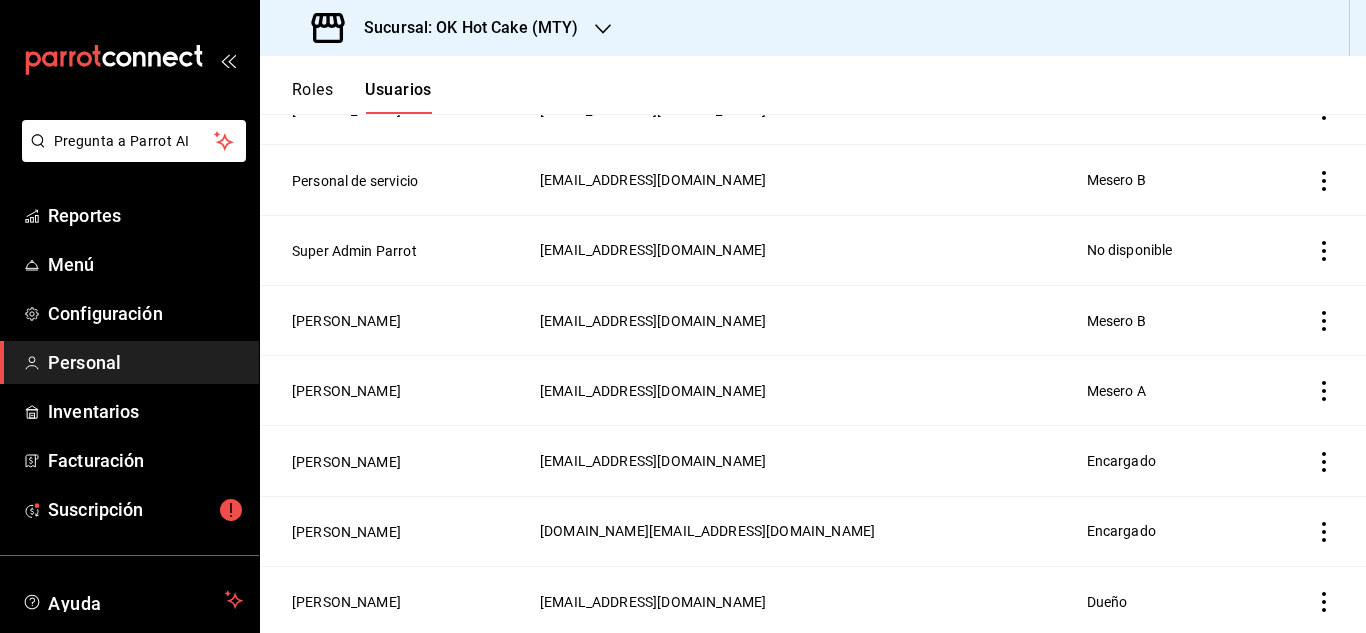 scroll, scrollTop: 945, scrollLeft: 0, axis: vertical 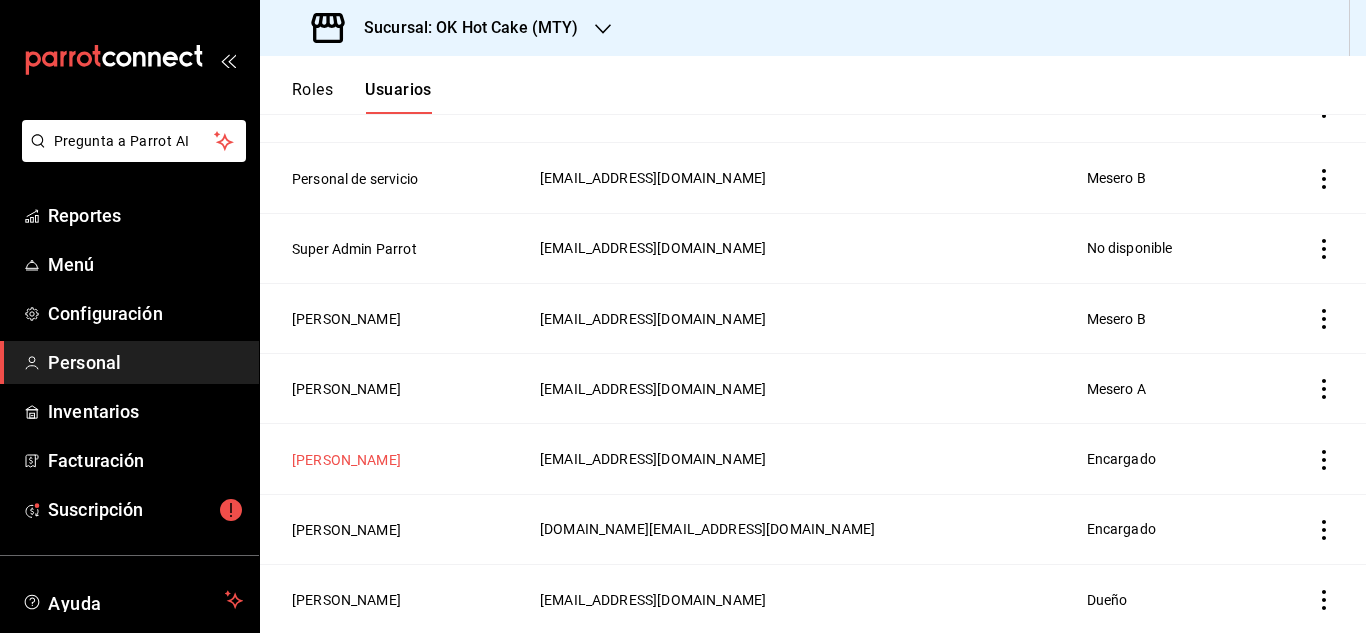 click on "Cecilia Garcia" at bounding box center (346, 460) 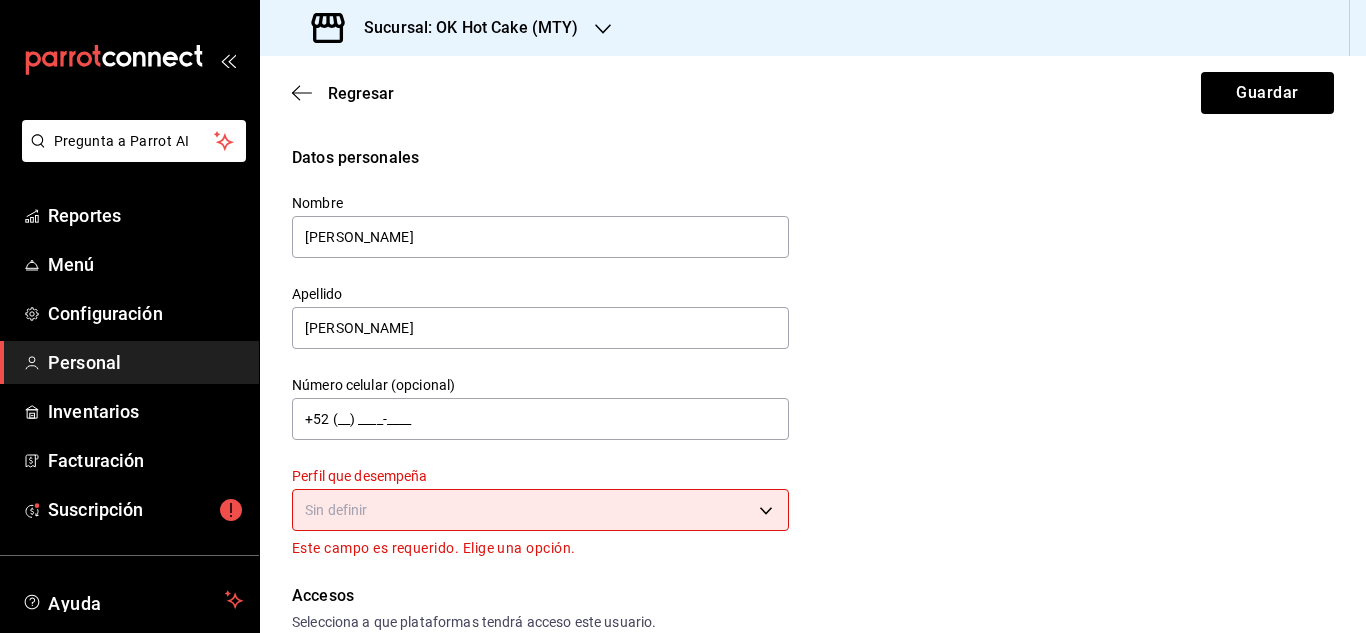 click on "Pregunta a Parrot AI Reportes   Menú   Configuración   Personal   Inventarios   Facturación   Suscripción   Ayuda Recomienda Parrot   Juan Pablo Delgado   Sugerir nueva función   Sucursal: OK Hot Cake (MTY) Regresar Guardar Datos personales Nombre Cecilia Apellido Garcia Número celular (opcional) +52 (__) ____-____ Perfil que desempeña Sin definir Este campo es requerido. Elige una opción. Accesos Selecciona a que plataformas tendrá acceso este usuario. Administrador Web Posibilidad de iniciar sesión en la oficina administrativa de un restaurante.  Acceso al Punto de venta Posibilidad de autenticarse en el POS mediante PIN.  Iniciar sesión en terminal (correo electrónico o QR) Los usuarios podrán iniciar sesión y aceptar términos y condiciones en la terminal. Acceso uso de terminal Los usuarios podrán acceder y utilizar la terminal para visualizar y procesar pagos de sus órdenes. Correo electrónico Se volverá obligatorio al tener ciertos accesos activados. casakali.pedidos@gmail.com PIN ​" at bounding box center (683, 316) 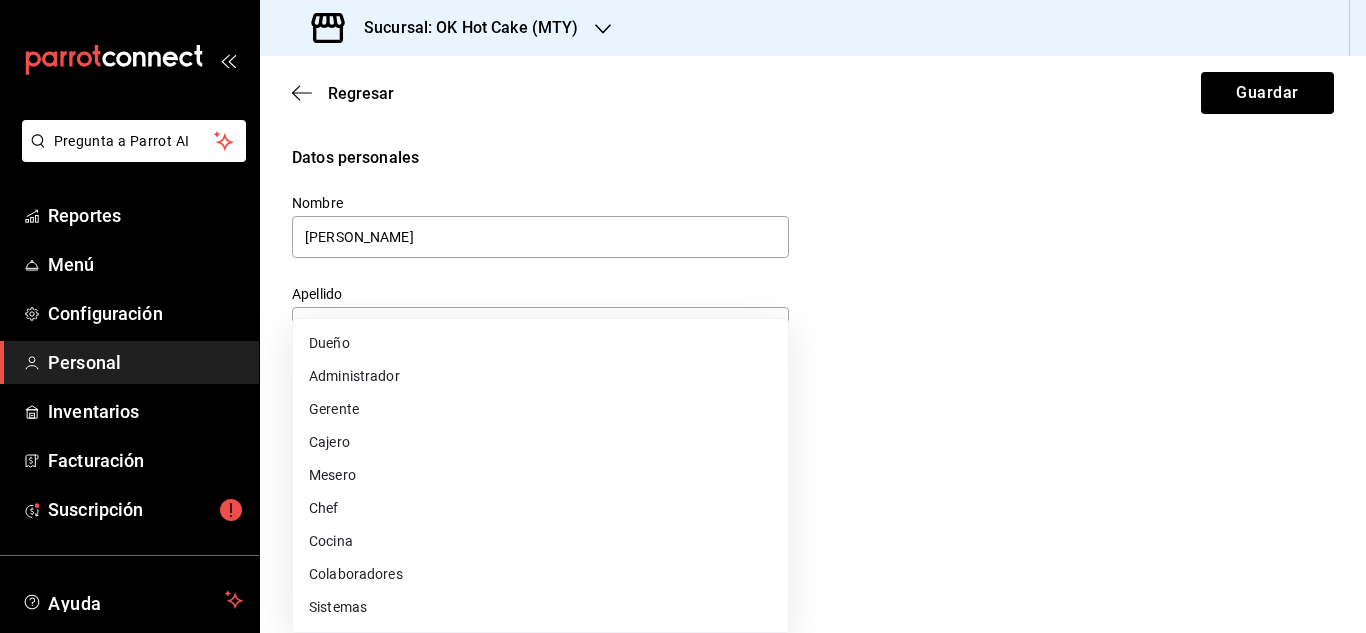 click on "Gerente" at bounding box center [540, 409] 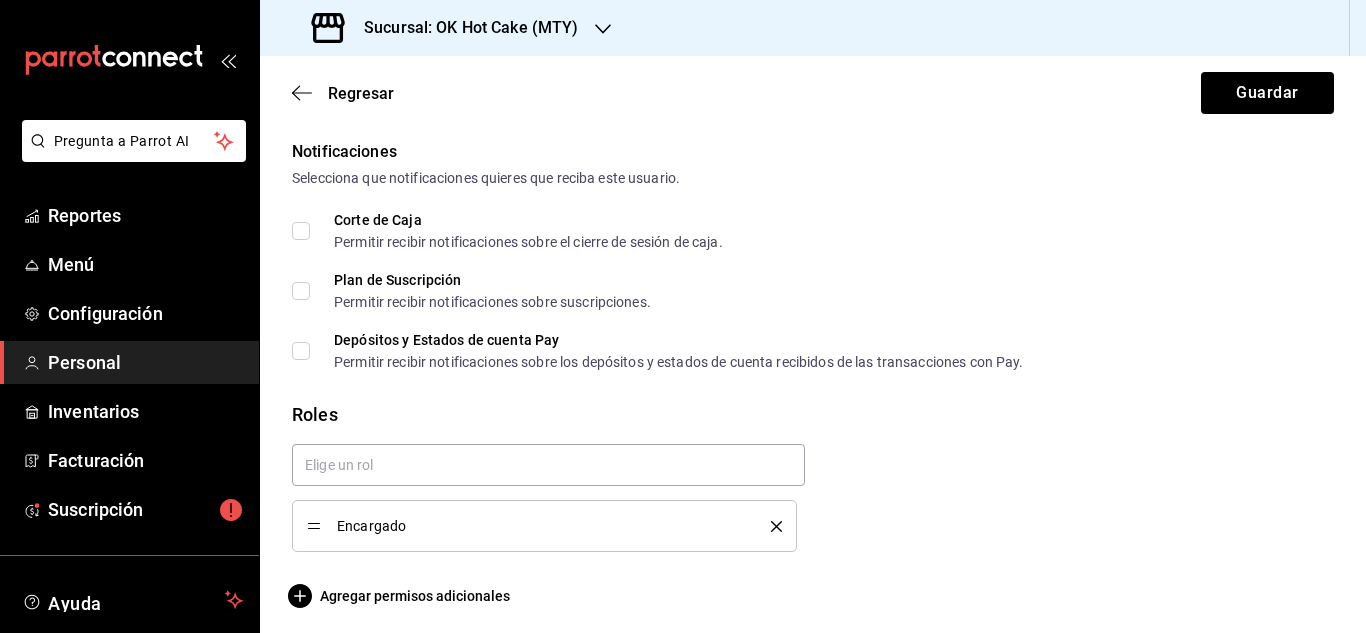 scroll, scrollTop: 1031, scrollLeft: 0, axis: vertical 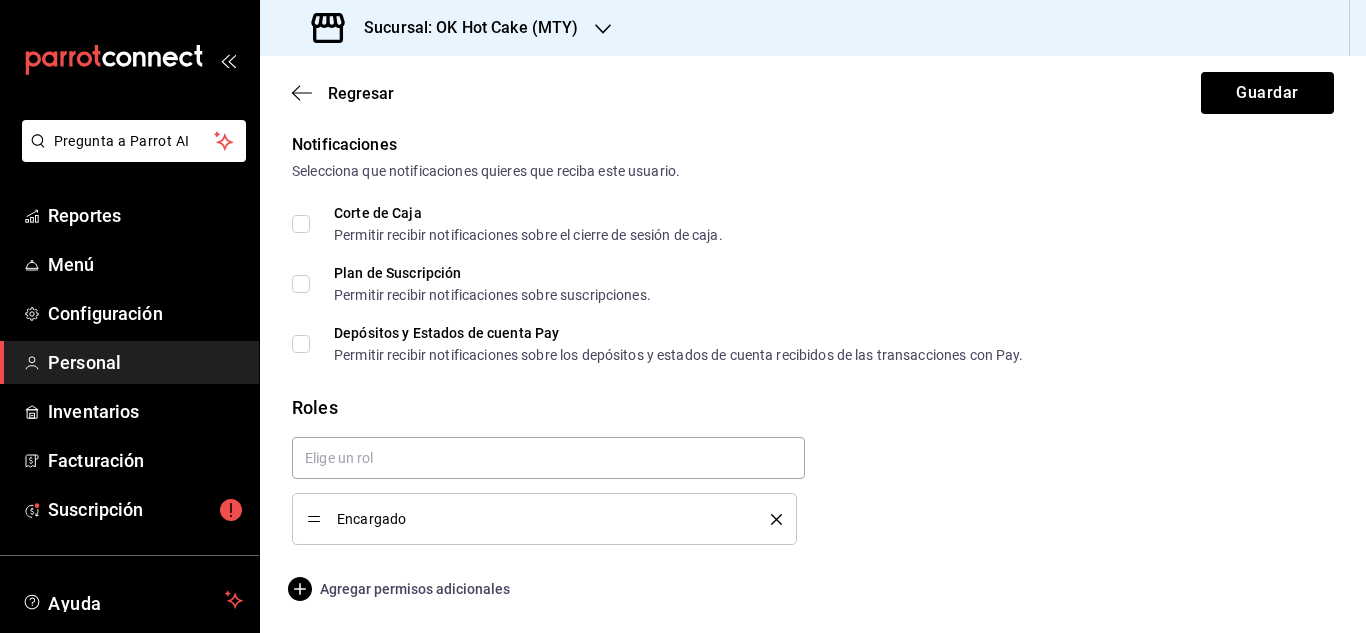 click on "Agregar permisos adicionales" at bounding box center (401, 589) 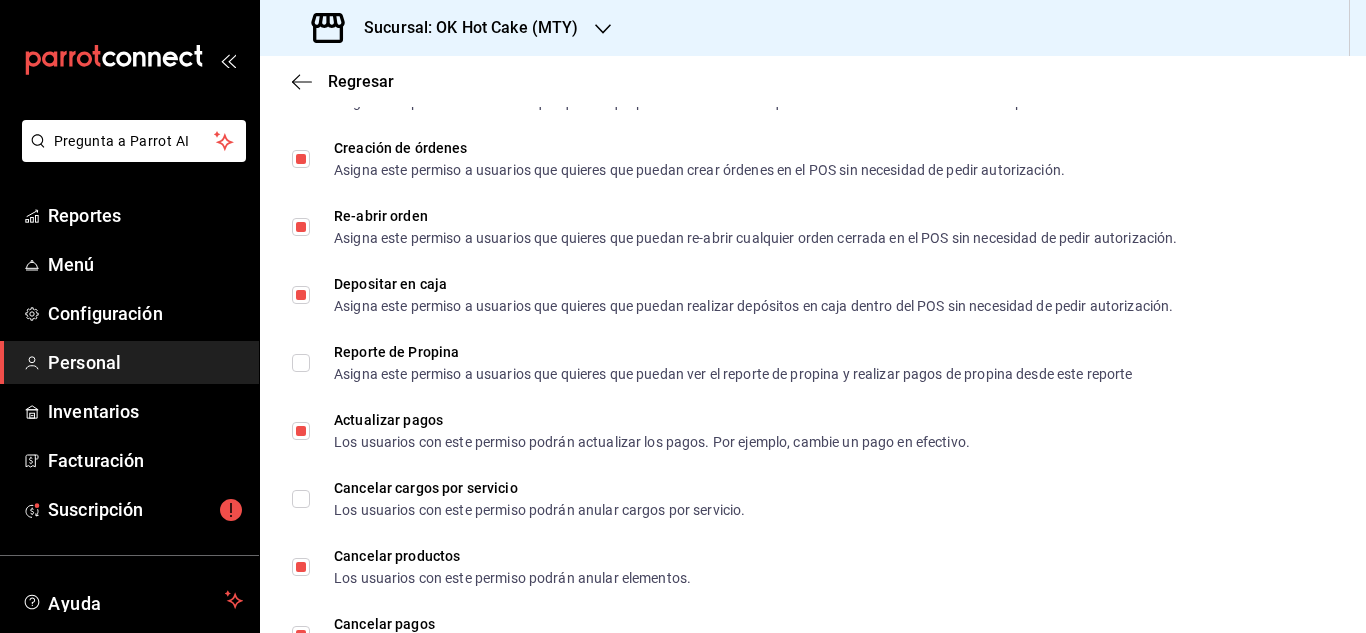 scroll, scrollTop: 2067, scrollLeft: 0, axis: vertical 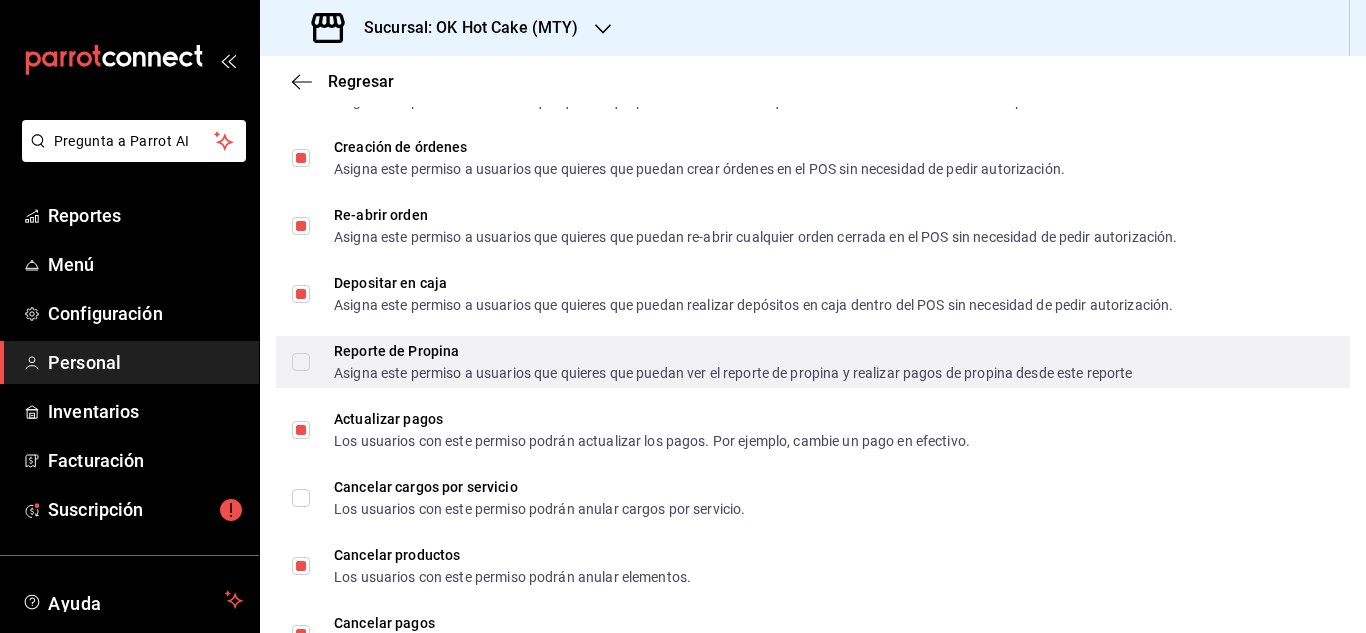 click on "Reporte de Propina Asigna este permiso a usuarios que quieres que puedan ver el reporte de propina y realizar pagos de propina desde este reporte" at bounding box center [721, 362] 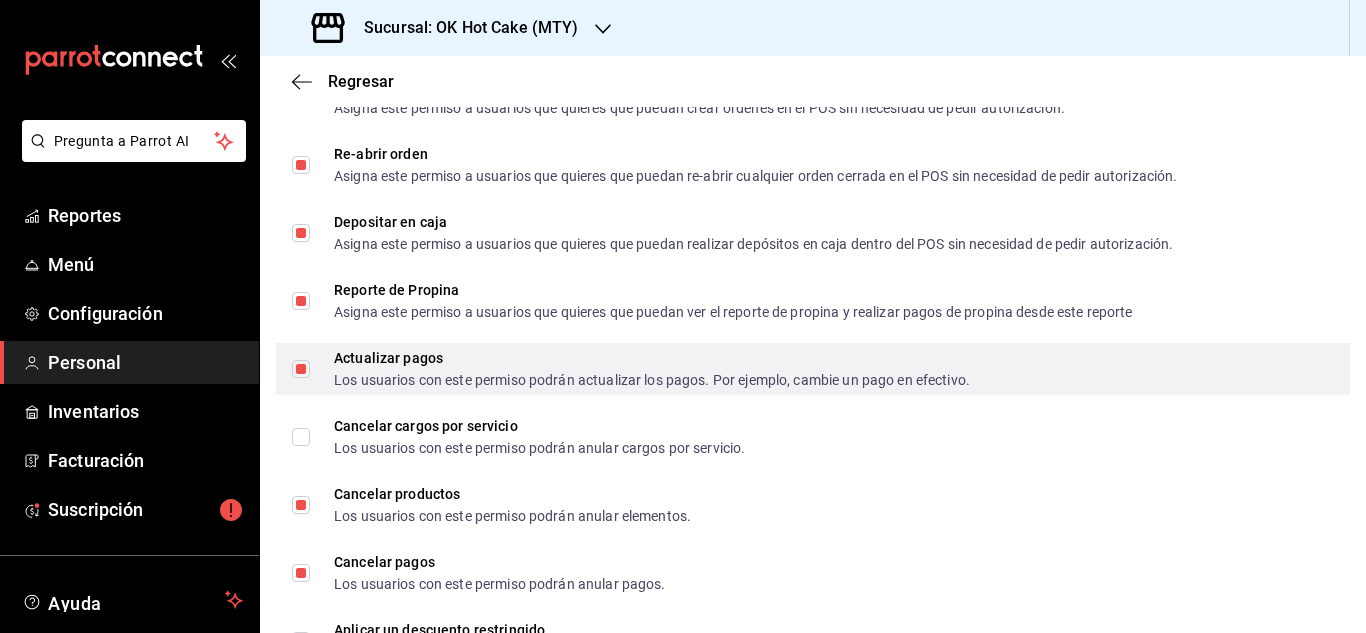 scroll, scrollTop: 2154, scrollLeft: 0, axis: vertical 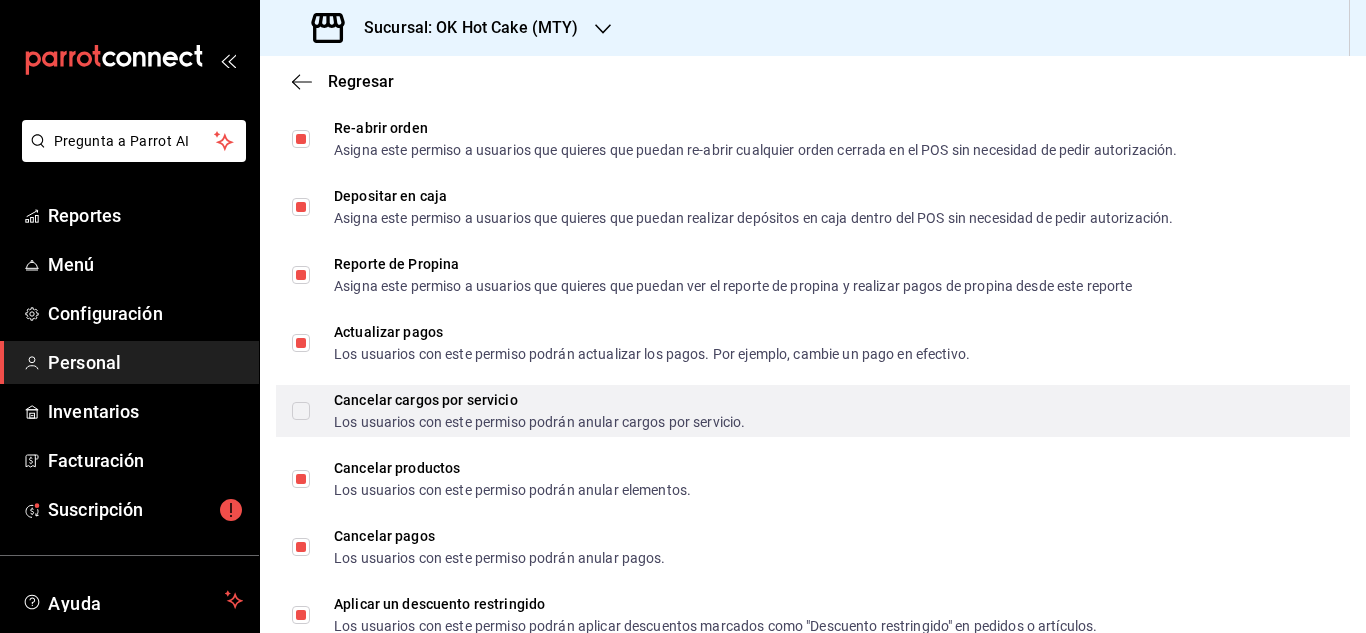 click on "Cancelar cargos por servicio Los usuarios con este permiso podrán anular cargos por servicio." at bounding box center [301, 411] 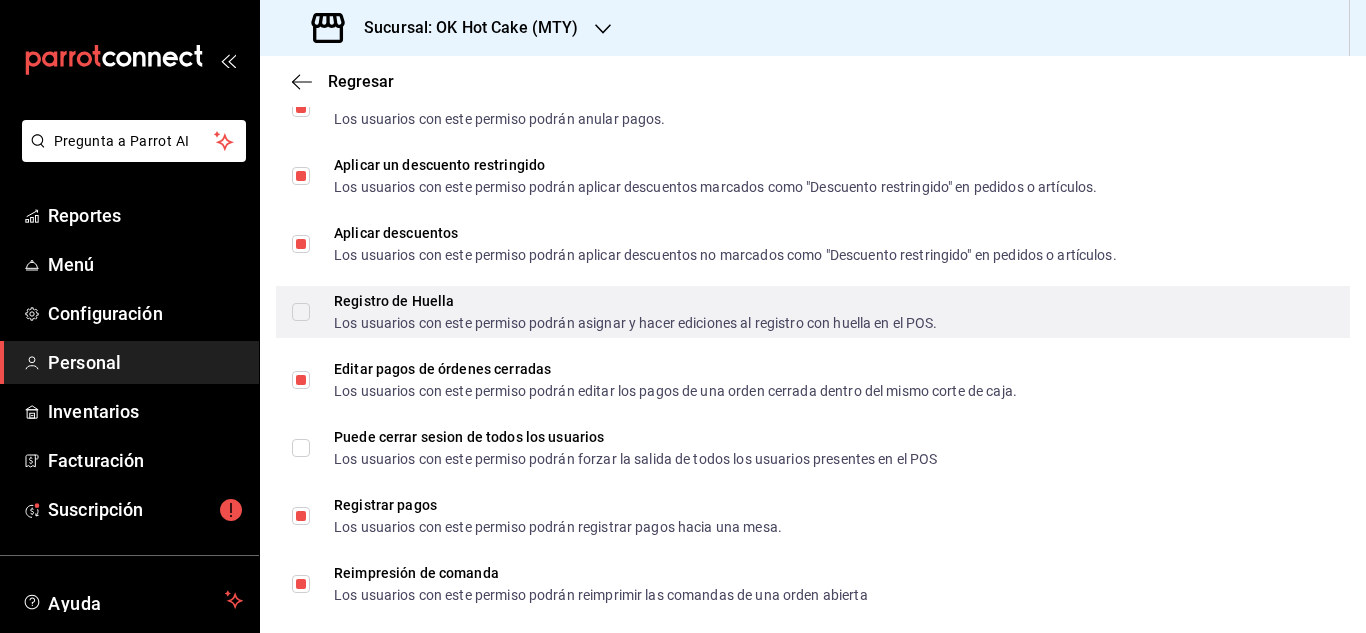scroll, scrollTop: 2595, scrollLeft: 0, axis: vertical 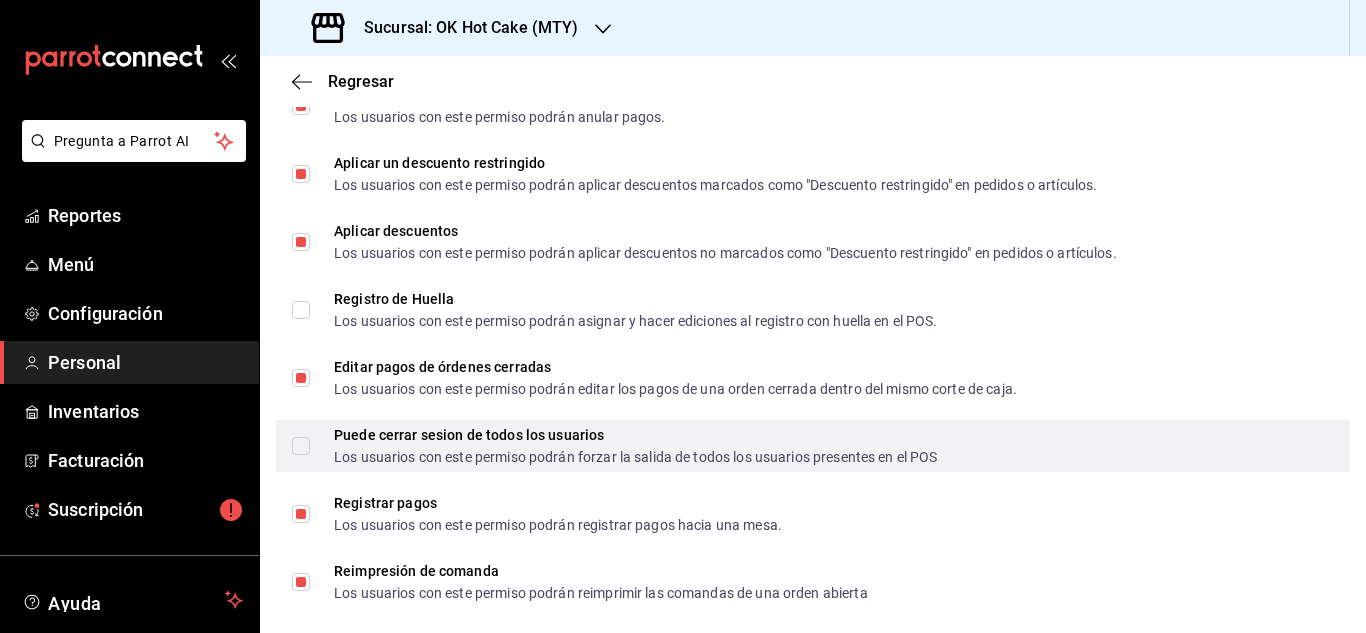 click on "Puede cerrar sesion de todos los usuarios Los usuarios con este permiso podrán forzar la salida de todos los usuarios presentes en el POS" at bounding box center [301, 446] 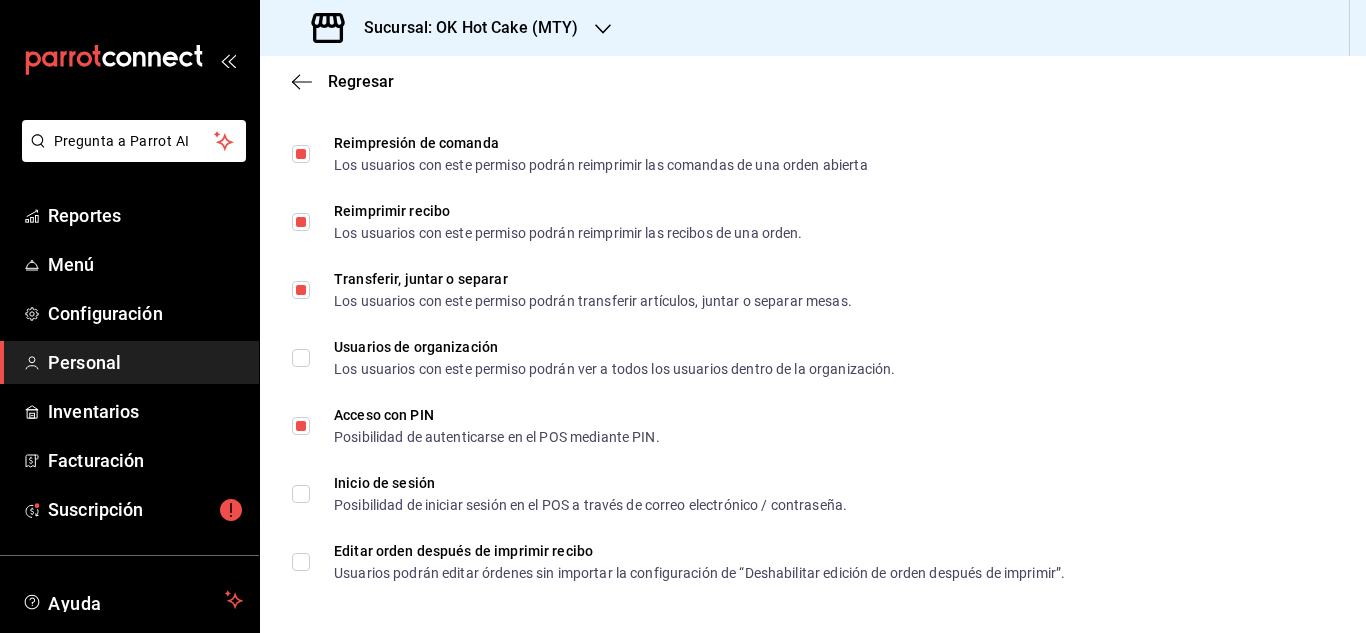 scroll, scrollTop: 3026, scrollLeft: 0, axis: vertical 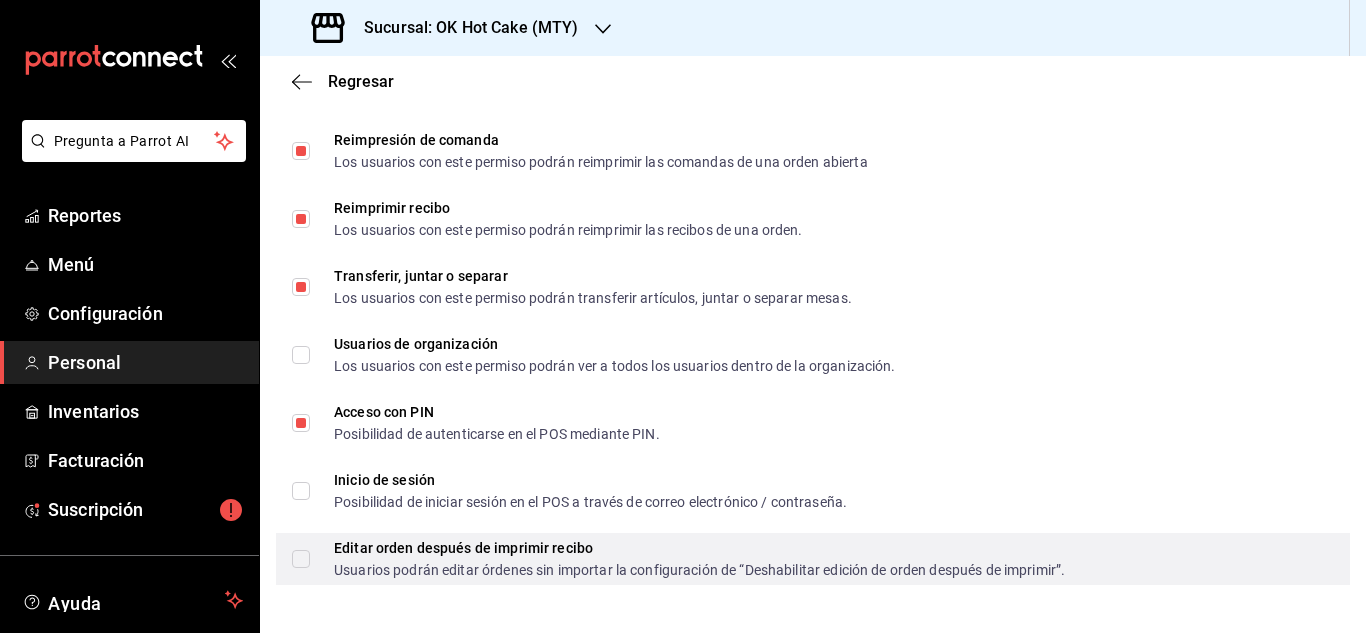 click on "Editar orden después de imprimir recibo Usuarios podrán editar órdenes sin importar la configuración de “Deshabilitar edición de orden después de imprimir”." at bounding box center (678, 559) 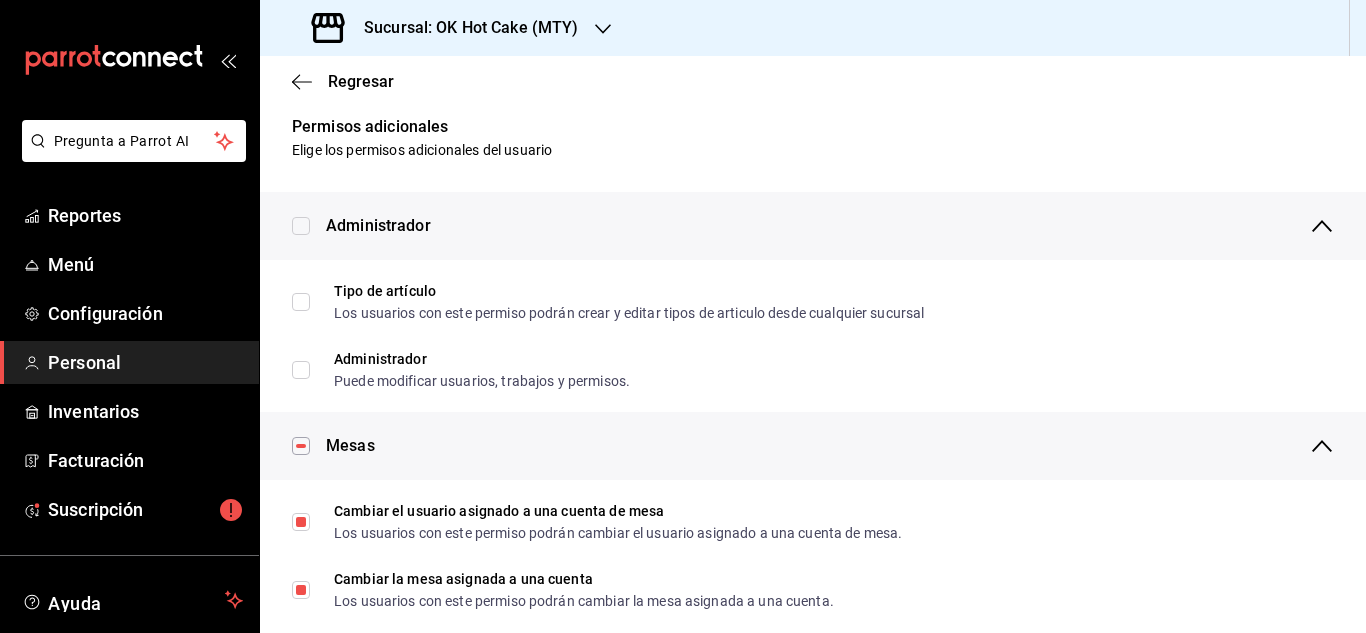 scroll, scrollTop: 0, scrollLeft: 0, axis: both 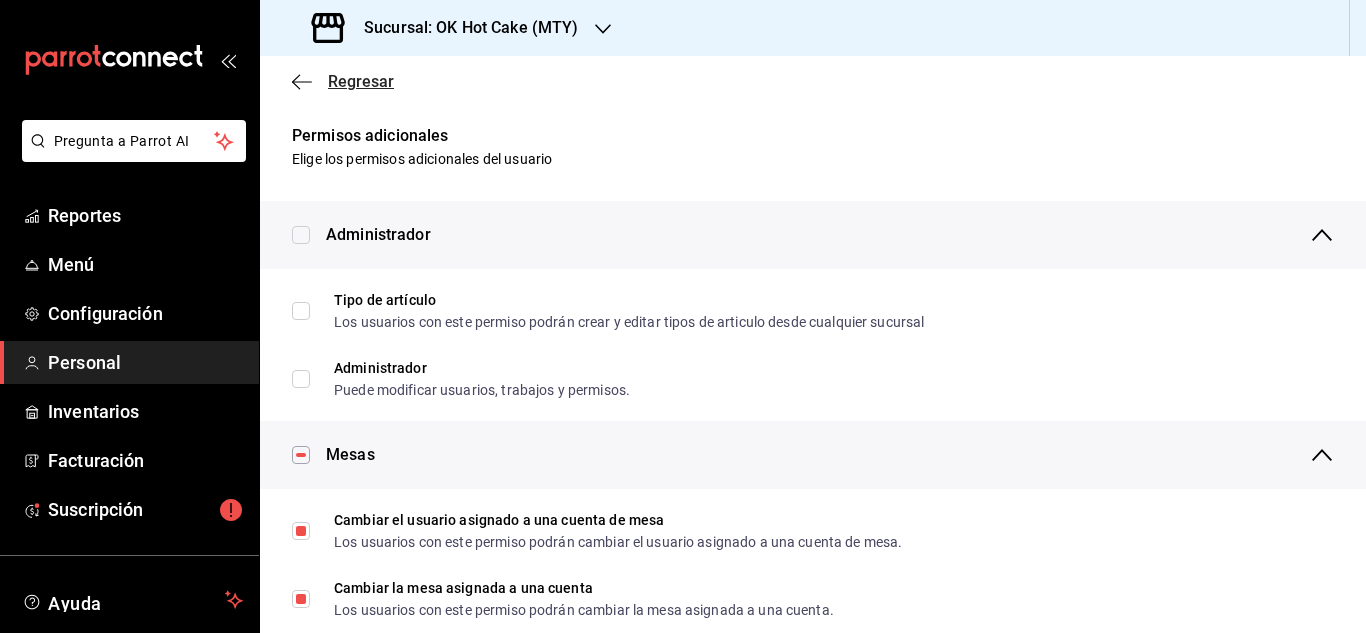 click on "Regresar" at bounding box center [343, 81] 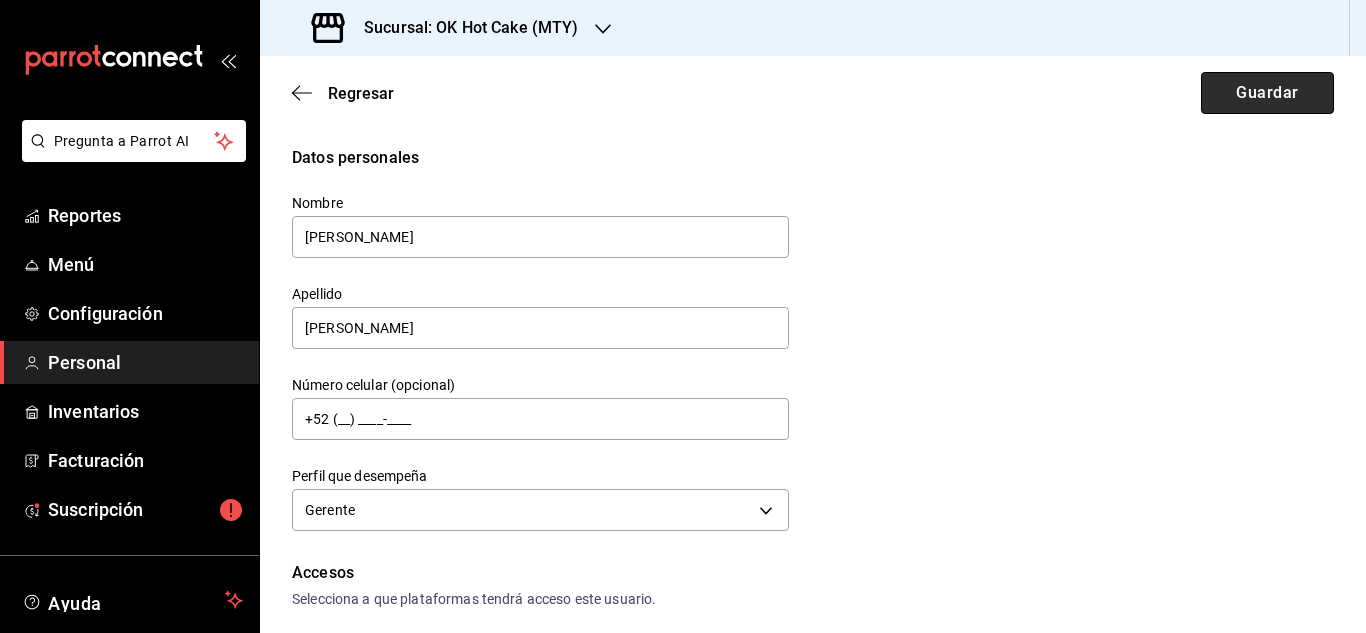 click on "Guardar" at bounding box center (1267, 93) 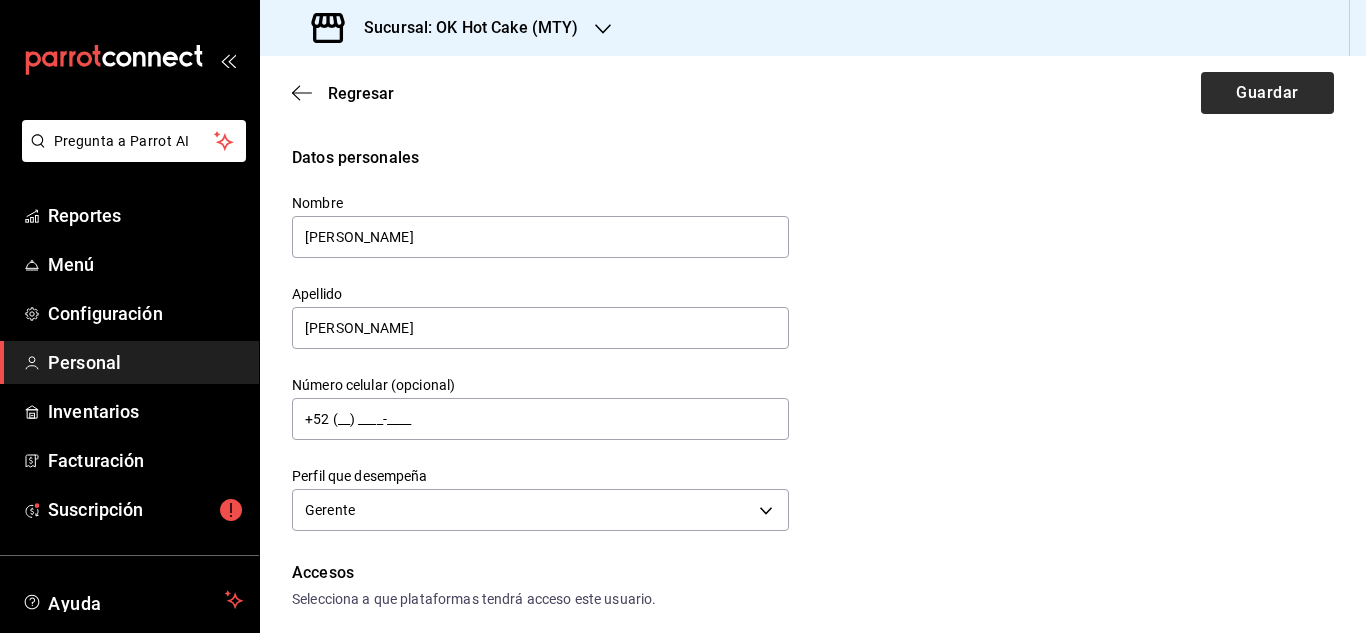 scroll, scrollTop: 693, scrollLeft: 0, axis: vertical 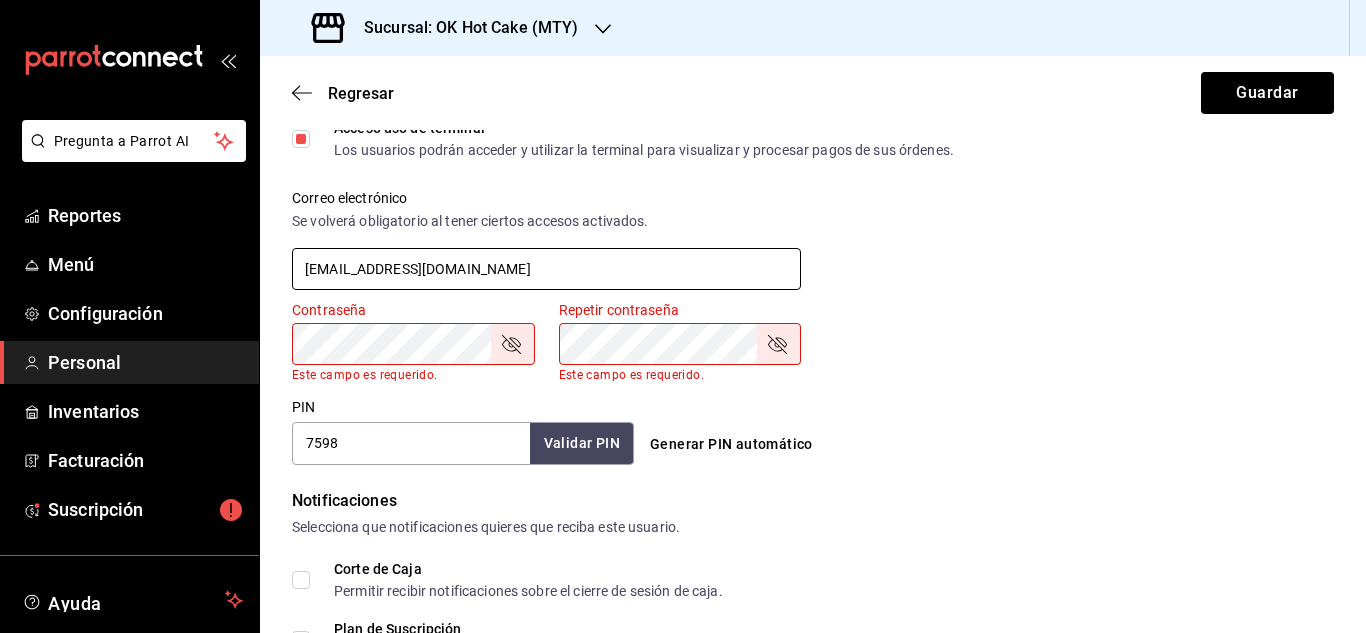 drag, startPoint x: 540, startPoint y: 274, endPoint x: 263, endPoint y: 271, distance: 277.01624 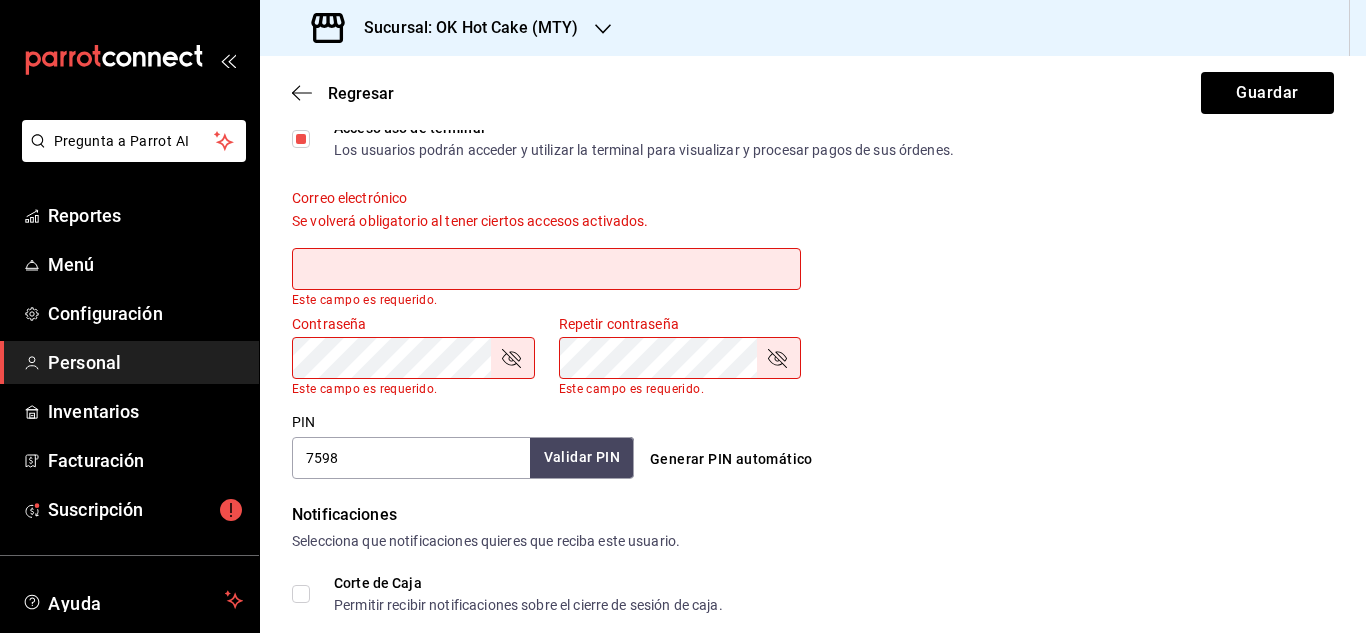 type 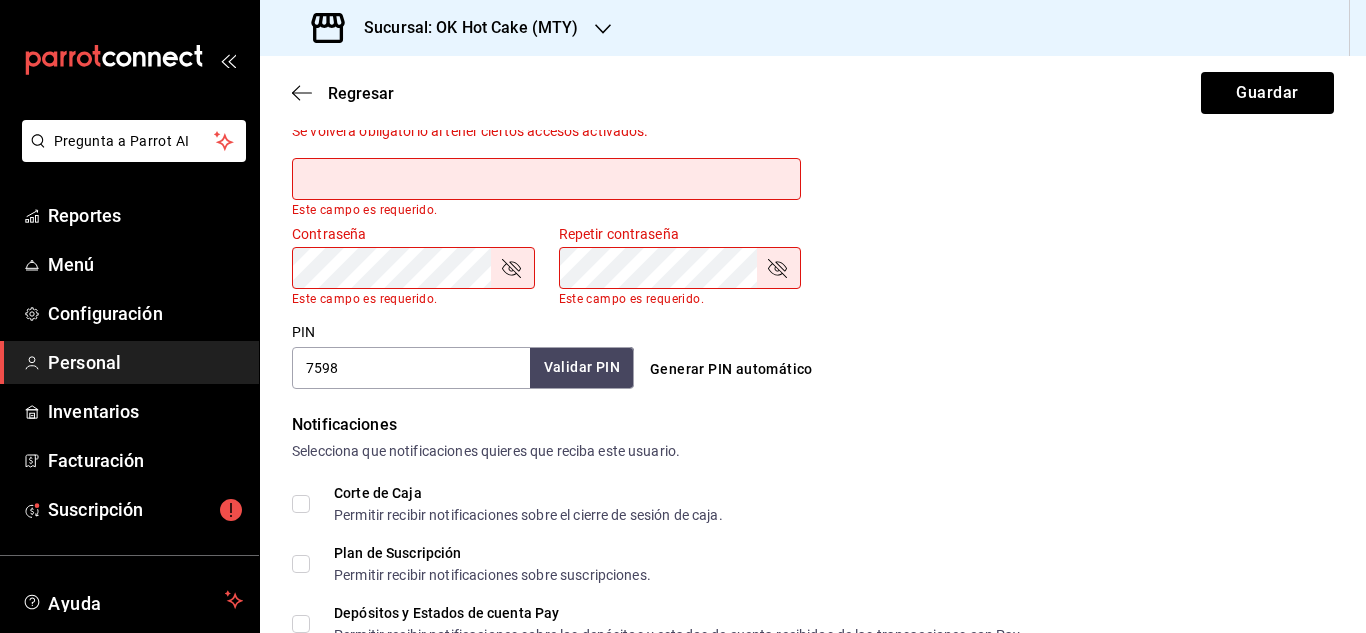 scroll, scrollTop: 784, scrollLeft: 0, axis: vertical 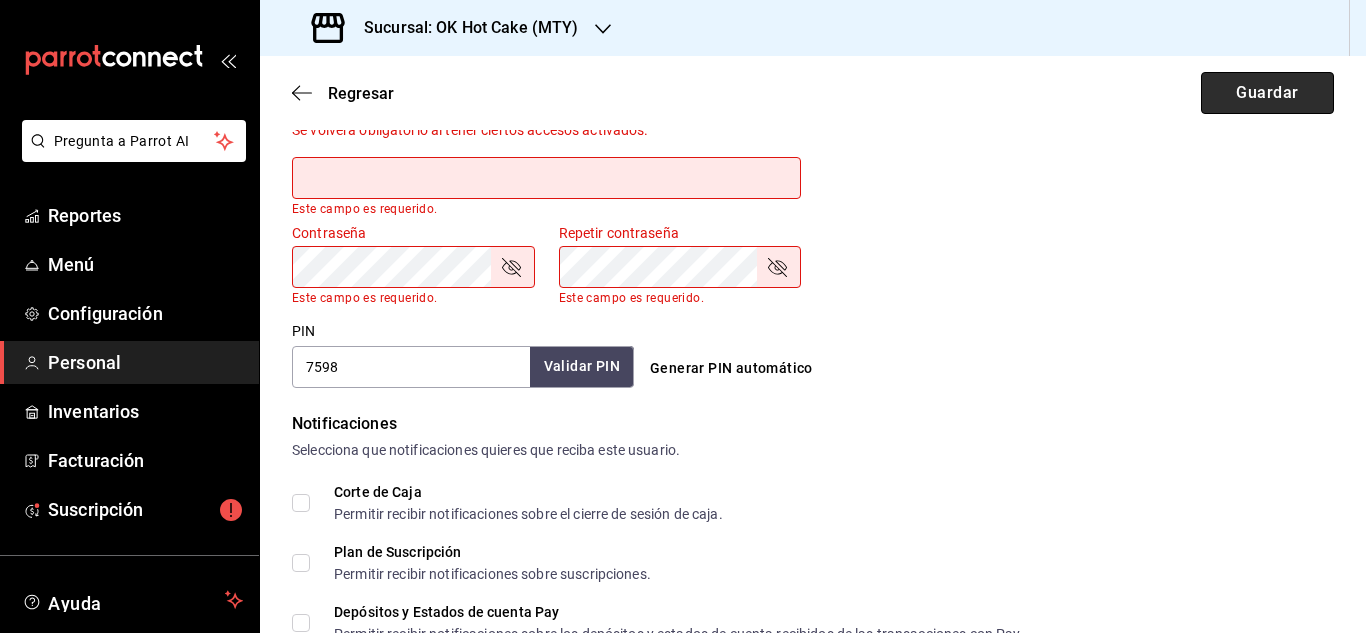 click on "Guardar" at bounding box center (1267, 93) 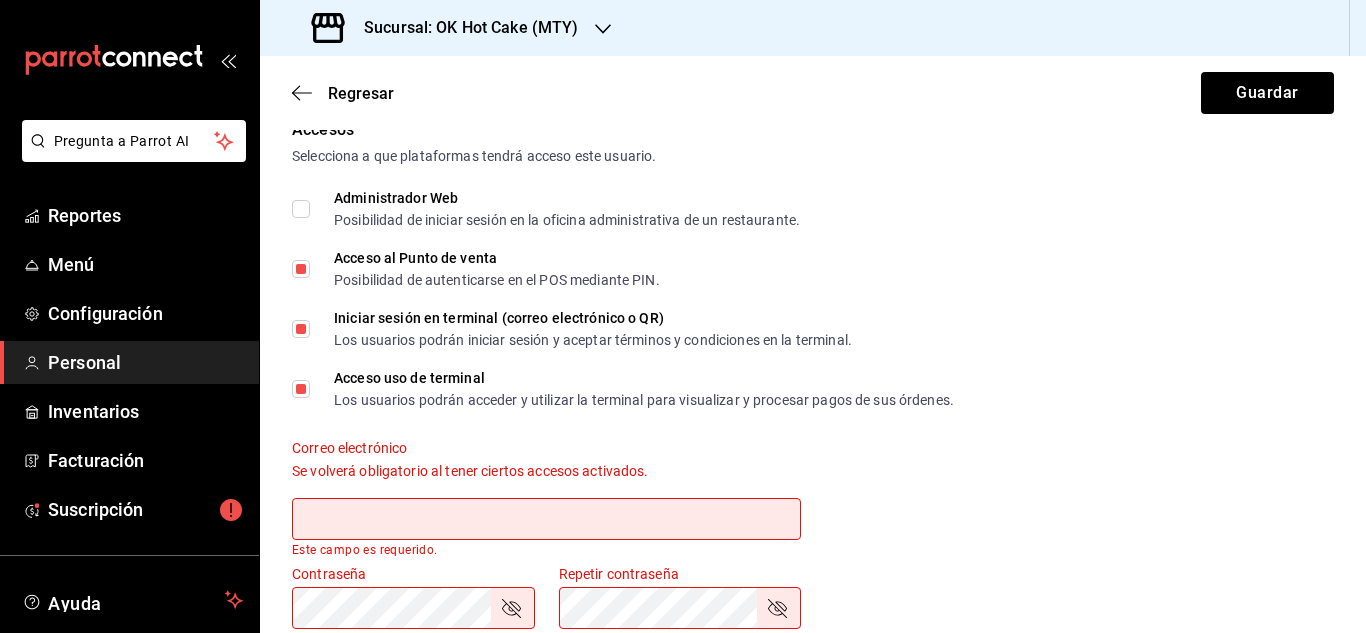 scroll, scrollTop: 440, scrollLeft: 0, axis: vertical 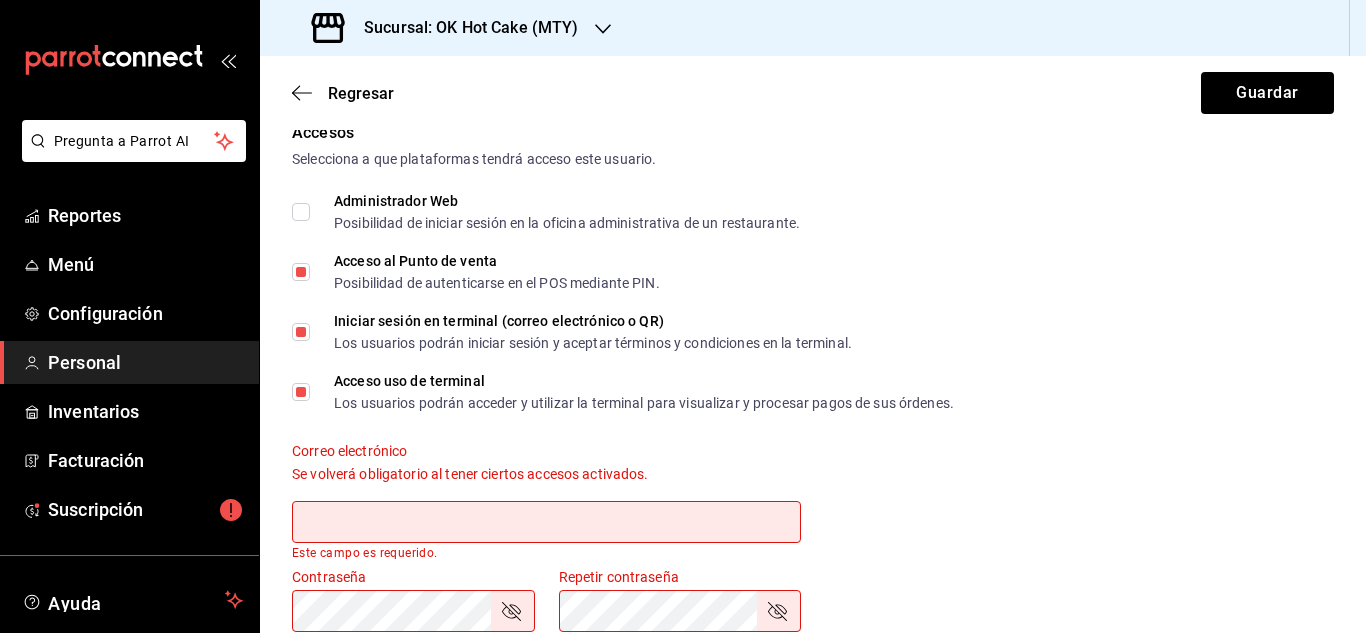 click on "Iniciar sesión en terminal (correo electrónico o QR) Los usuarios podrán iniciar sesión y aceptar términos y condiciones en la terminal." at bounding box center (301, 332) 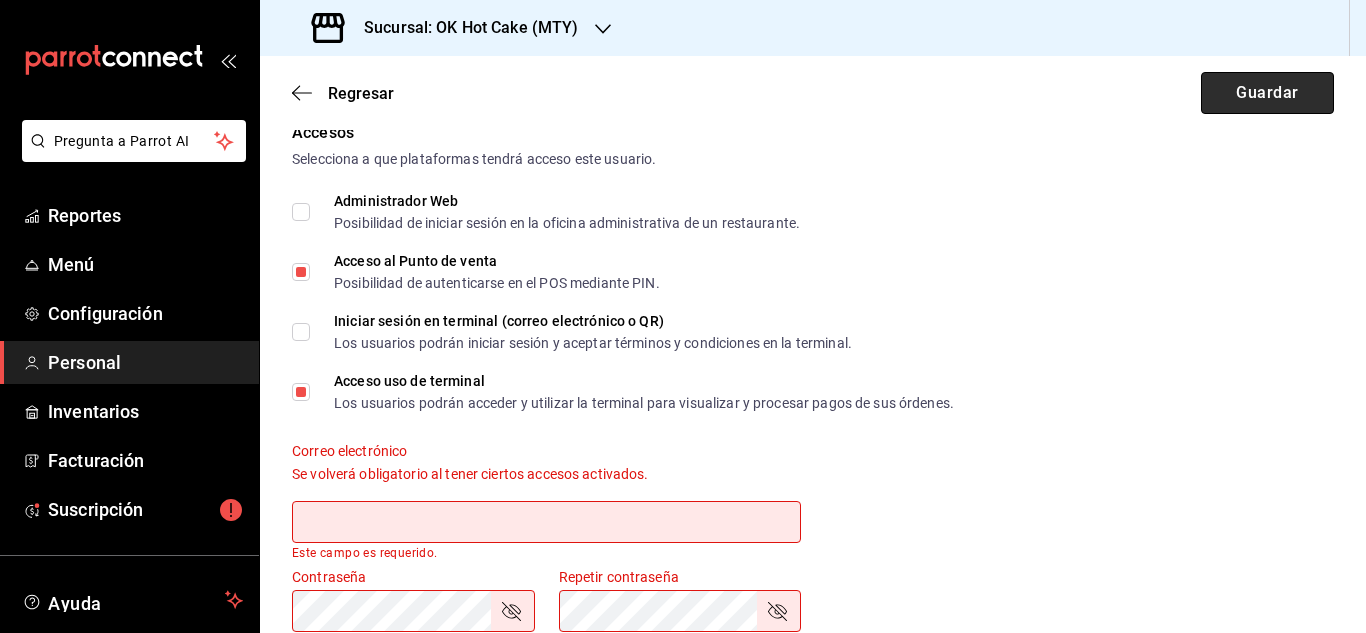 click on "Guardar" at bounding box center (1267, 93) 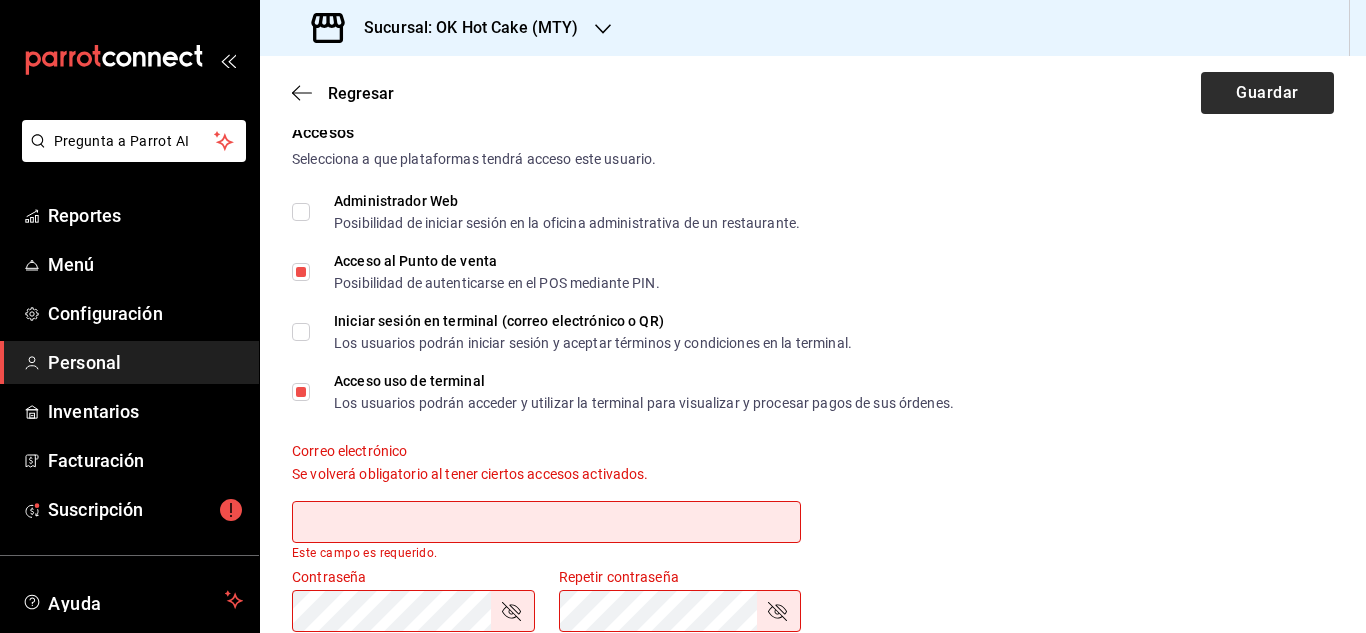 checkbox on "true" 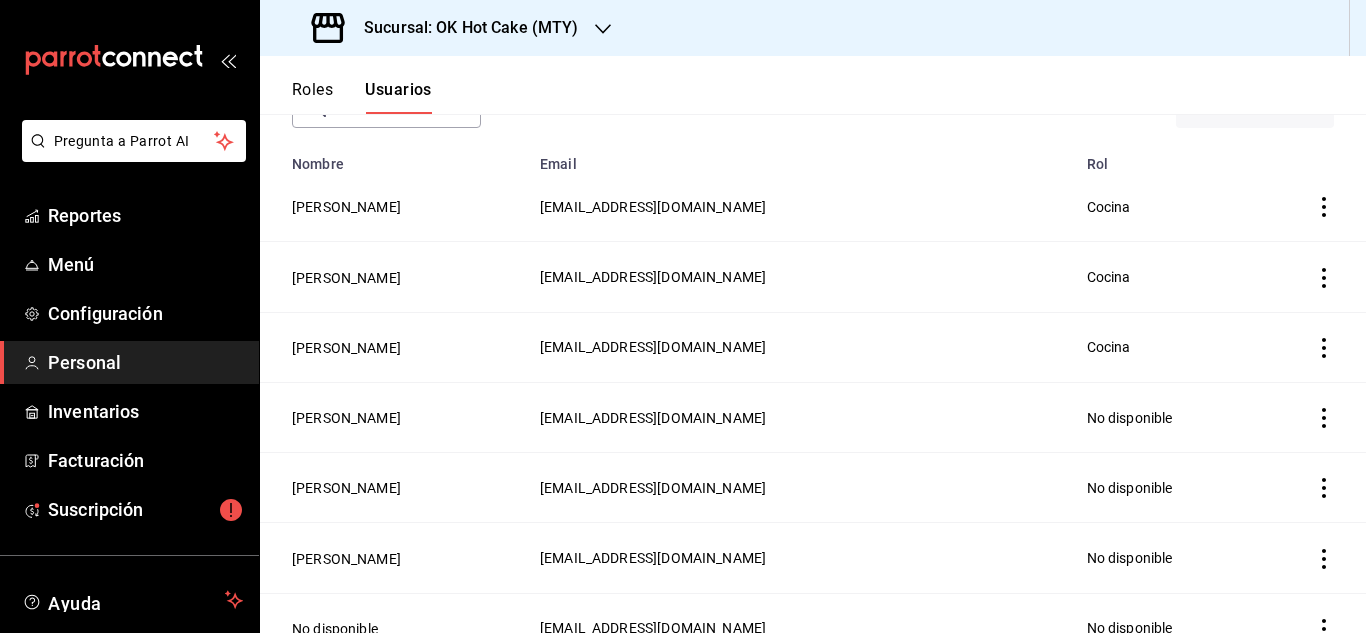 scroll, scrollTop: 172, scrollLeft: 0, axis: vertical 